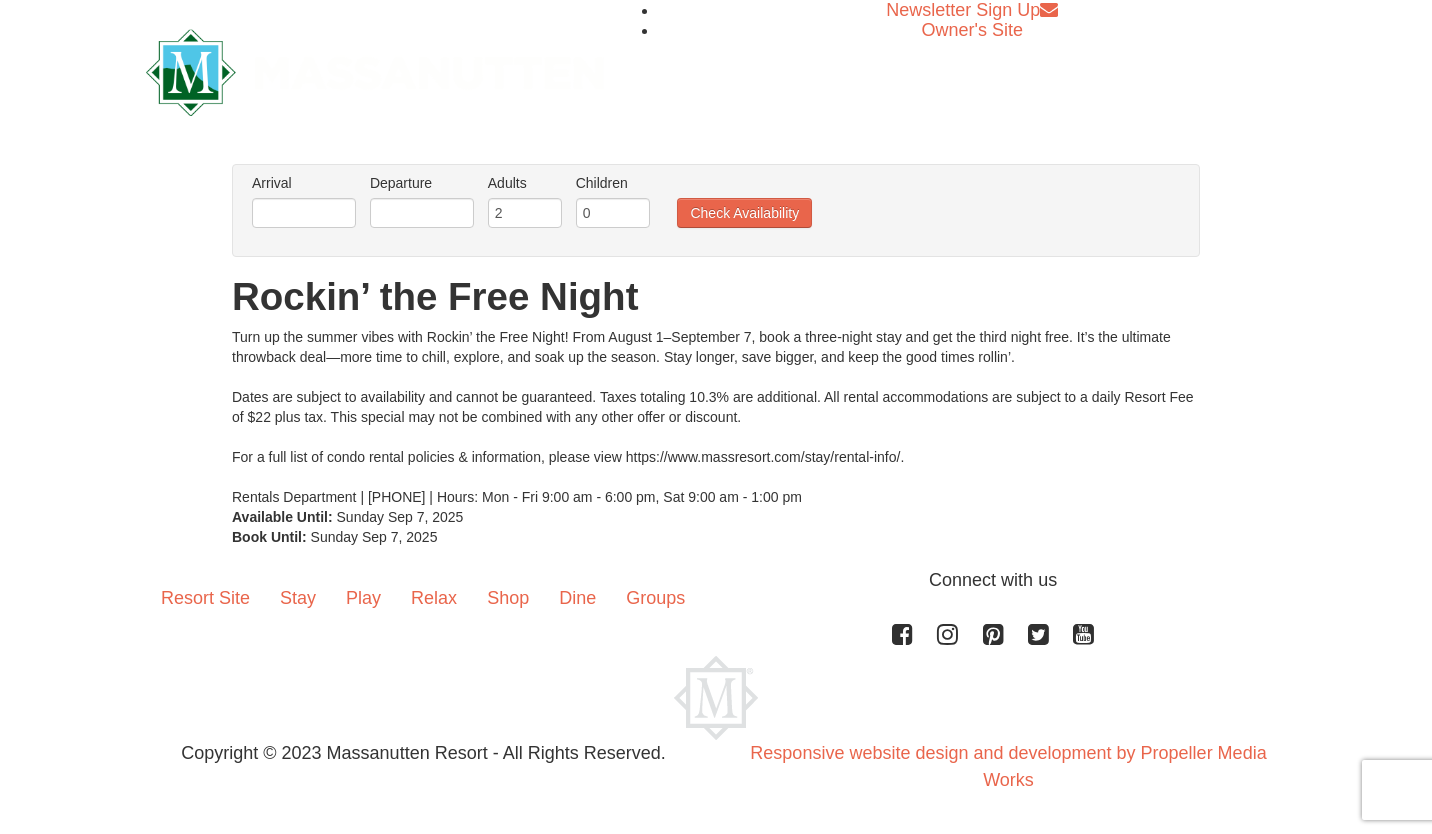 scroll, scrollTop: 0, scrollLeft: 0, axis: both 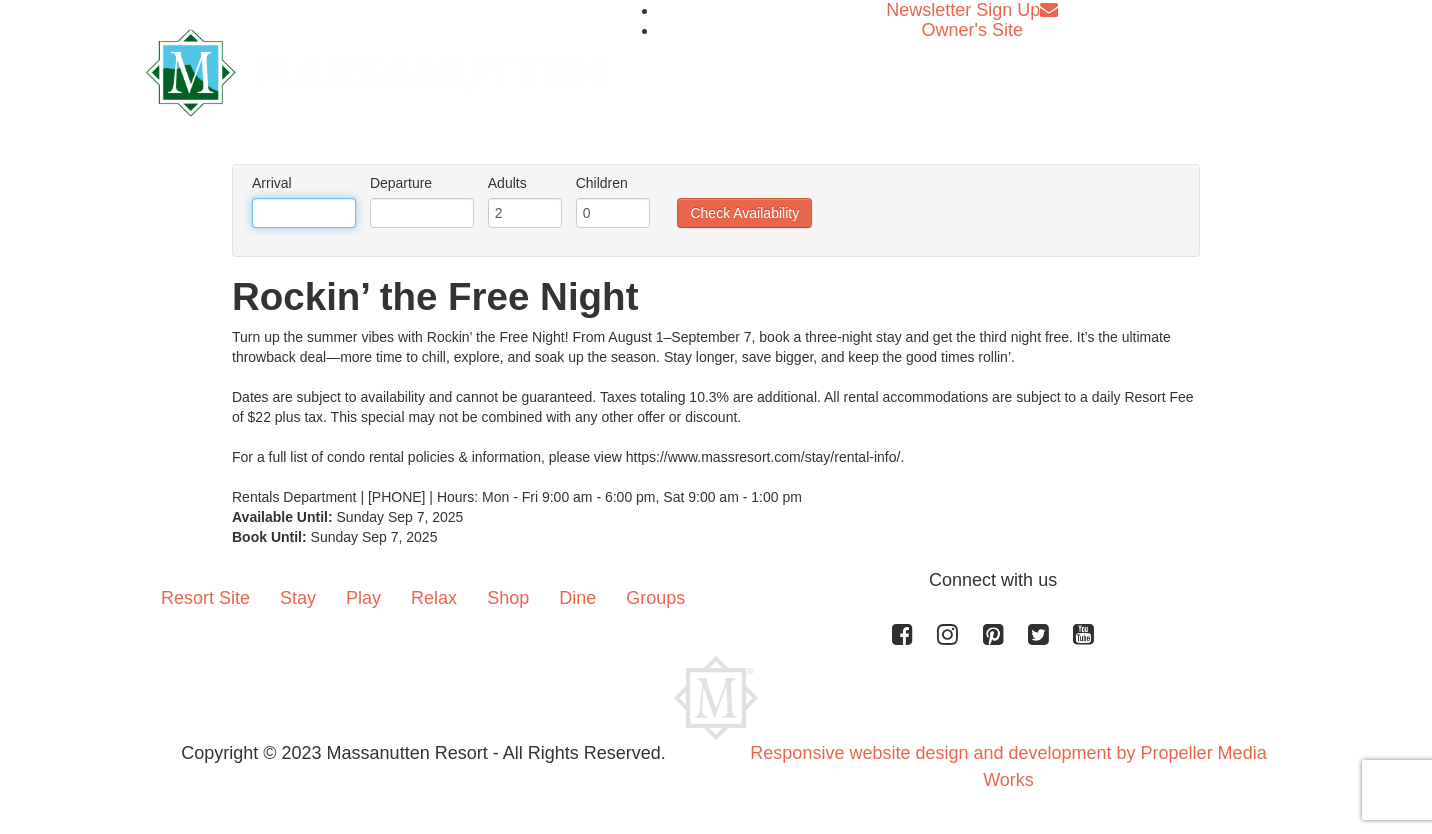 click at bounding box center [304, 213] 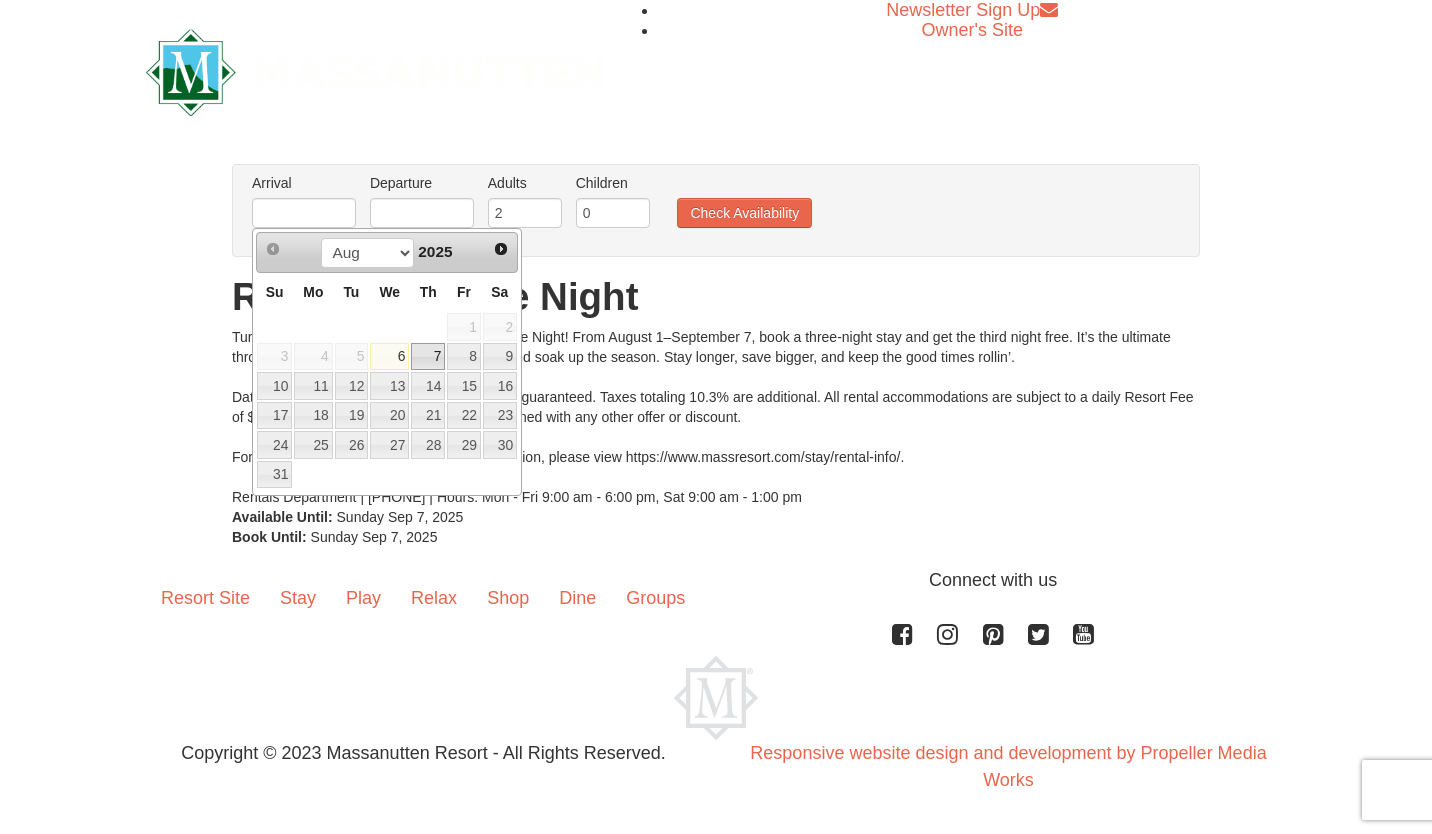 click on "7" at bounding box center (428, 357) 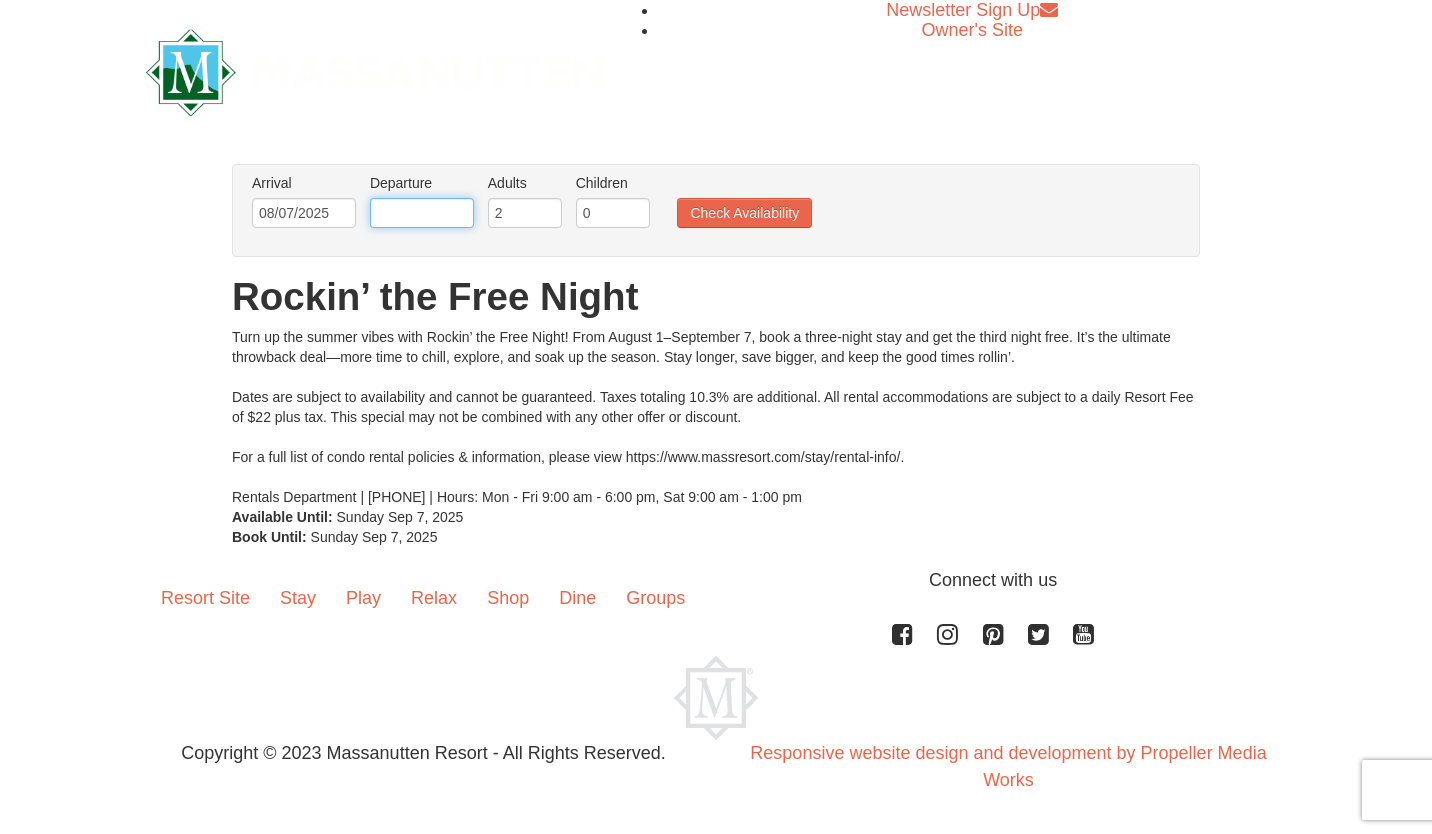 click at bounding box center [422, 213] 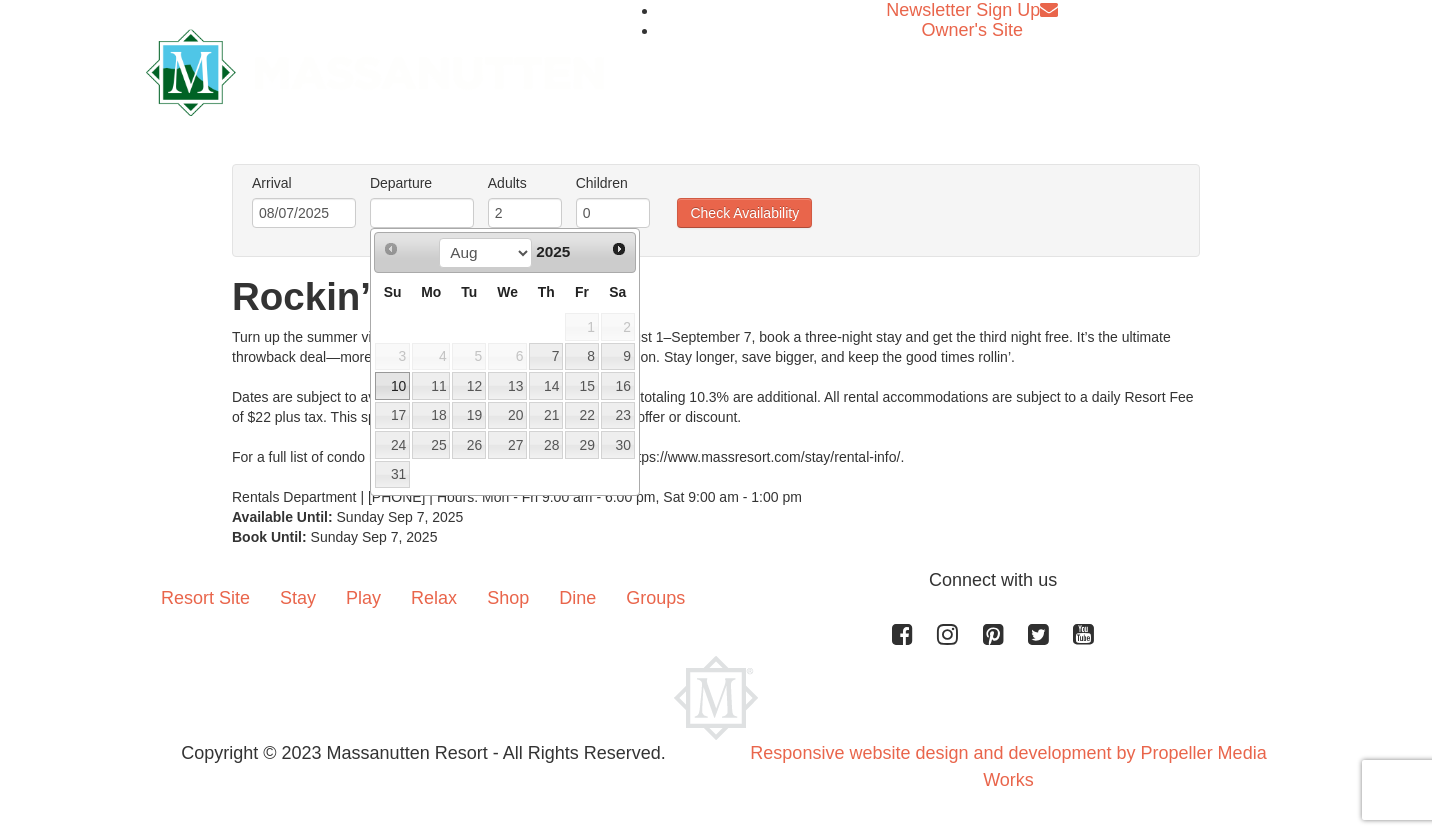click on "10" at bounding box center (392, 386) 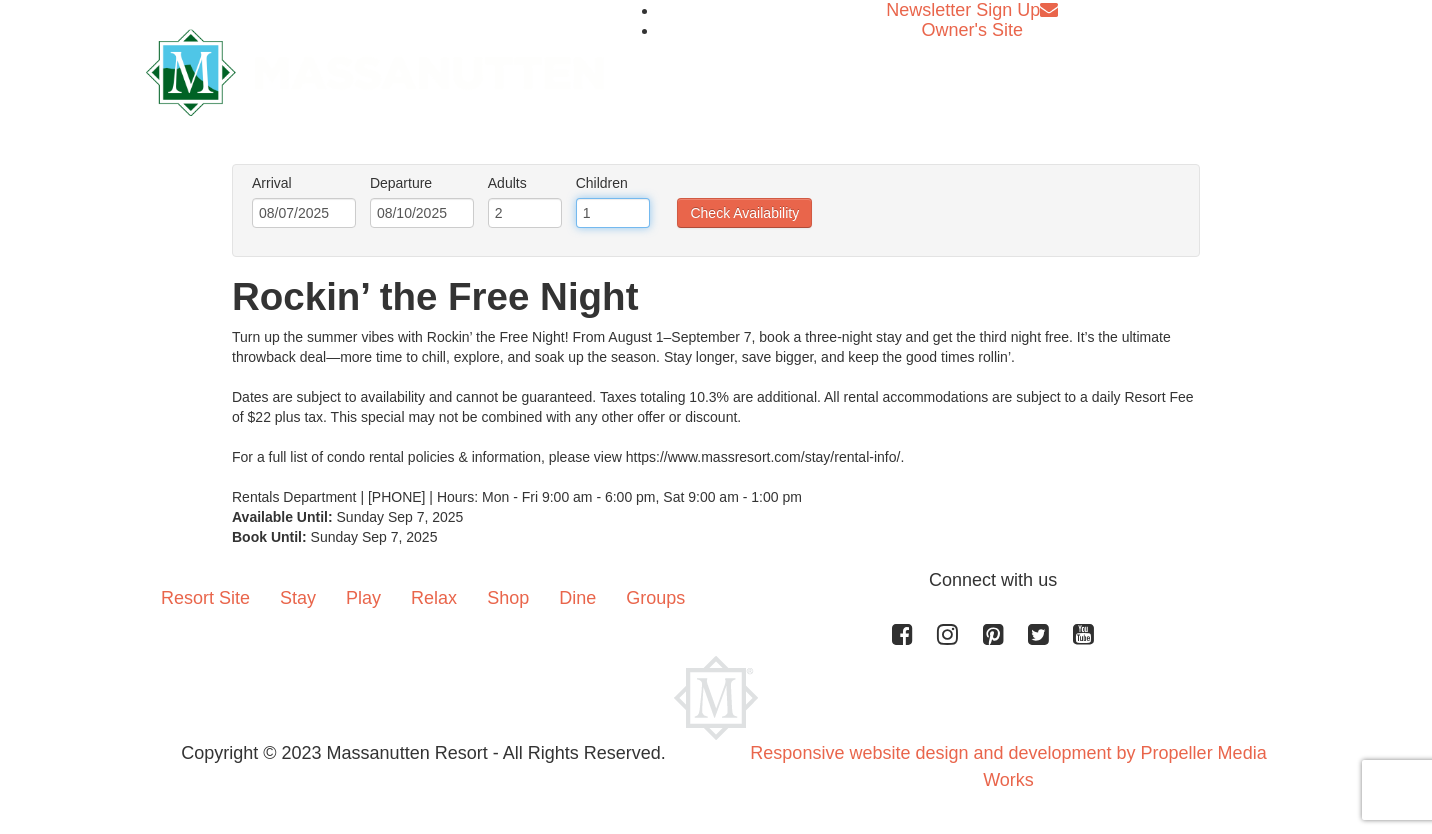 click on "1" at bounding box center (613, 213) 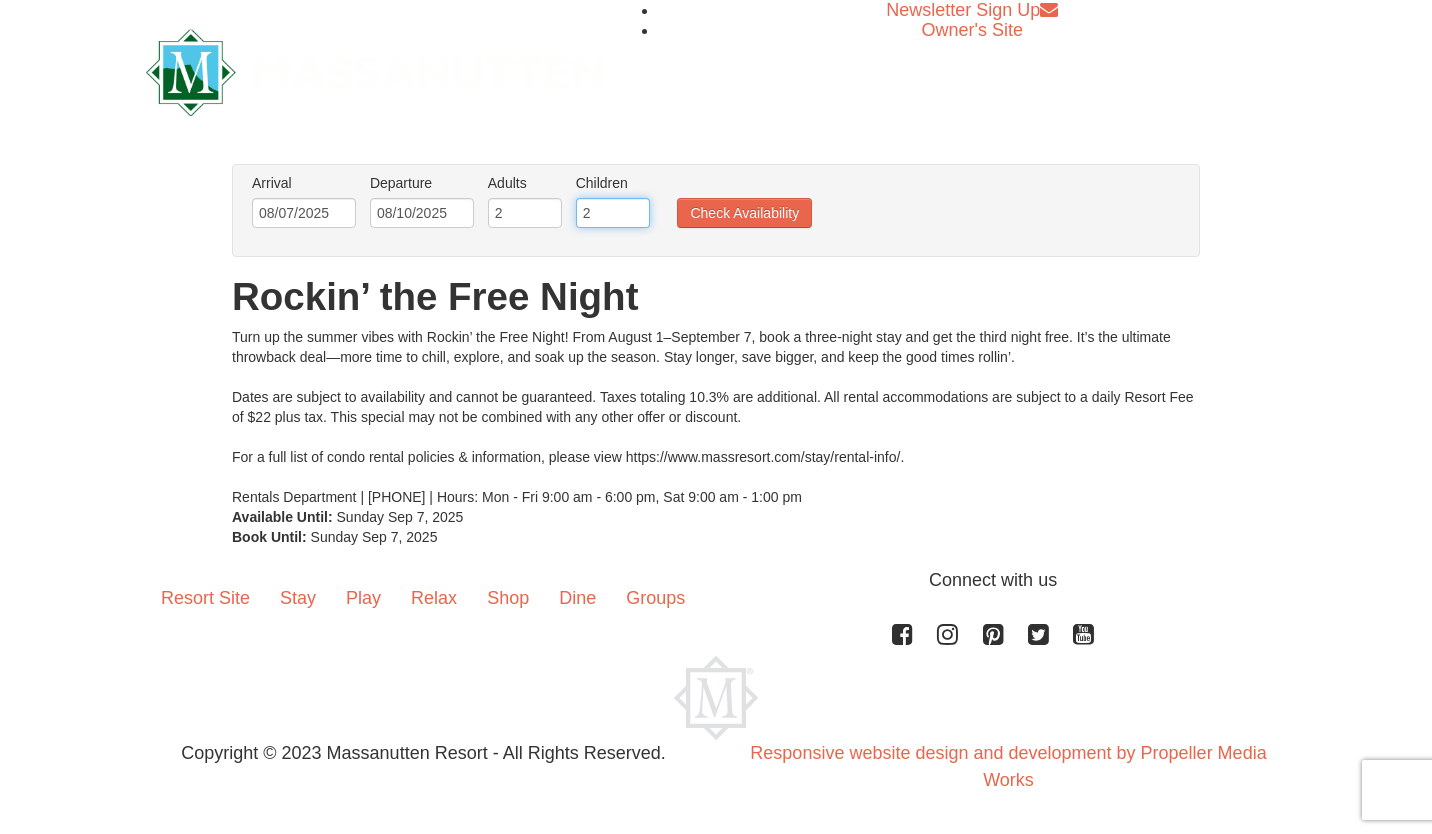 type on "2" 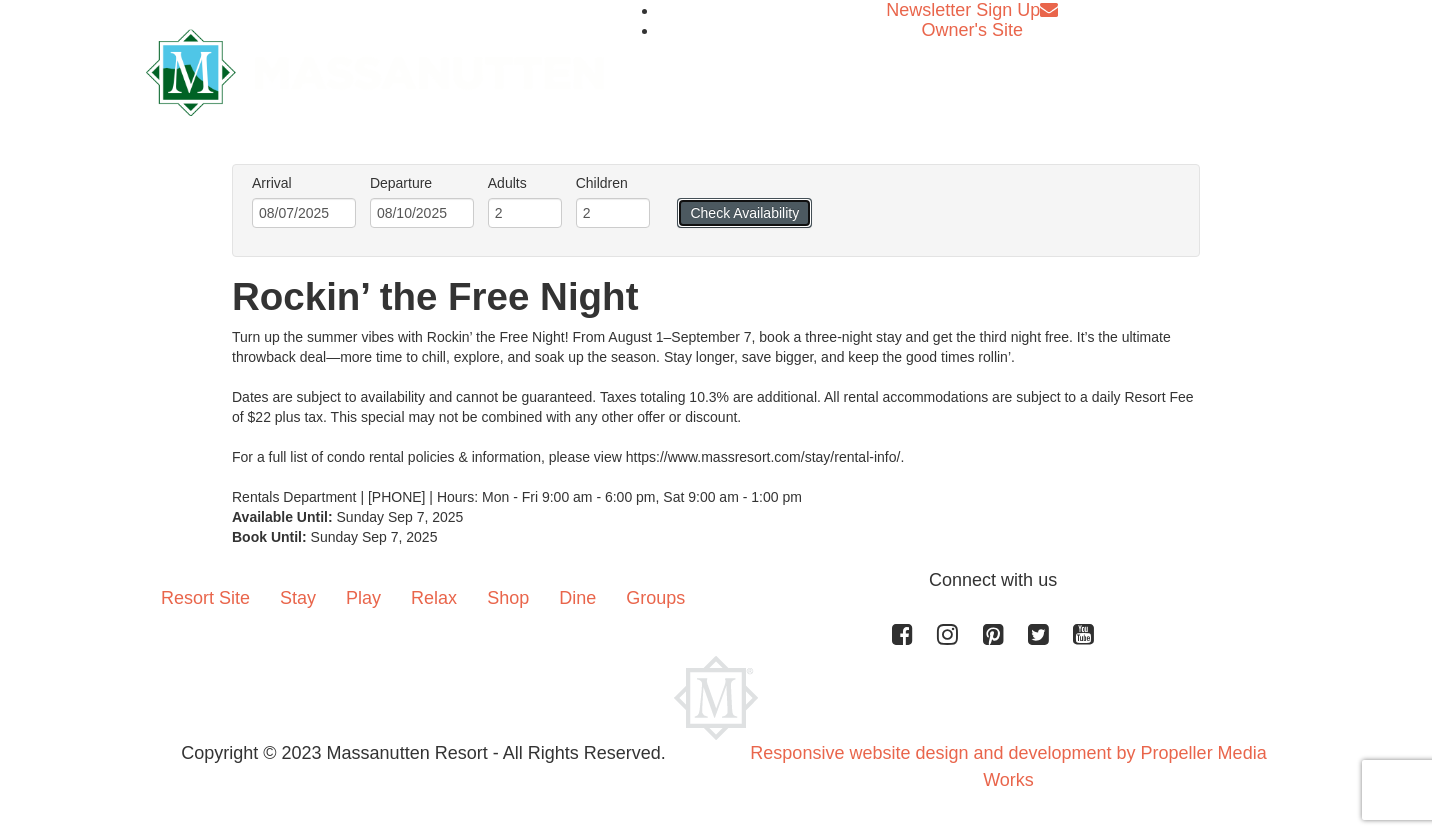 click on "Check Availability" at bounding box center (744, 213) 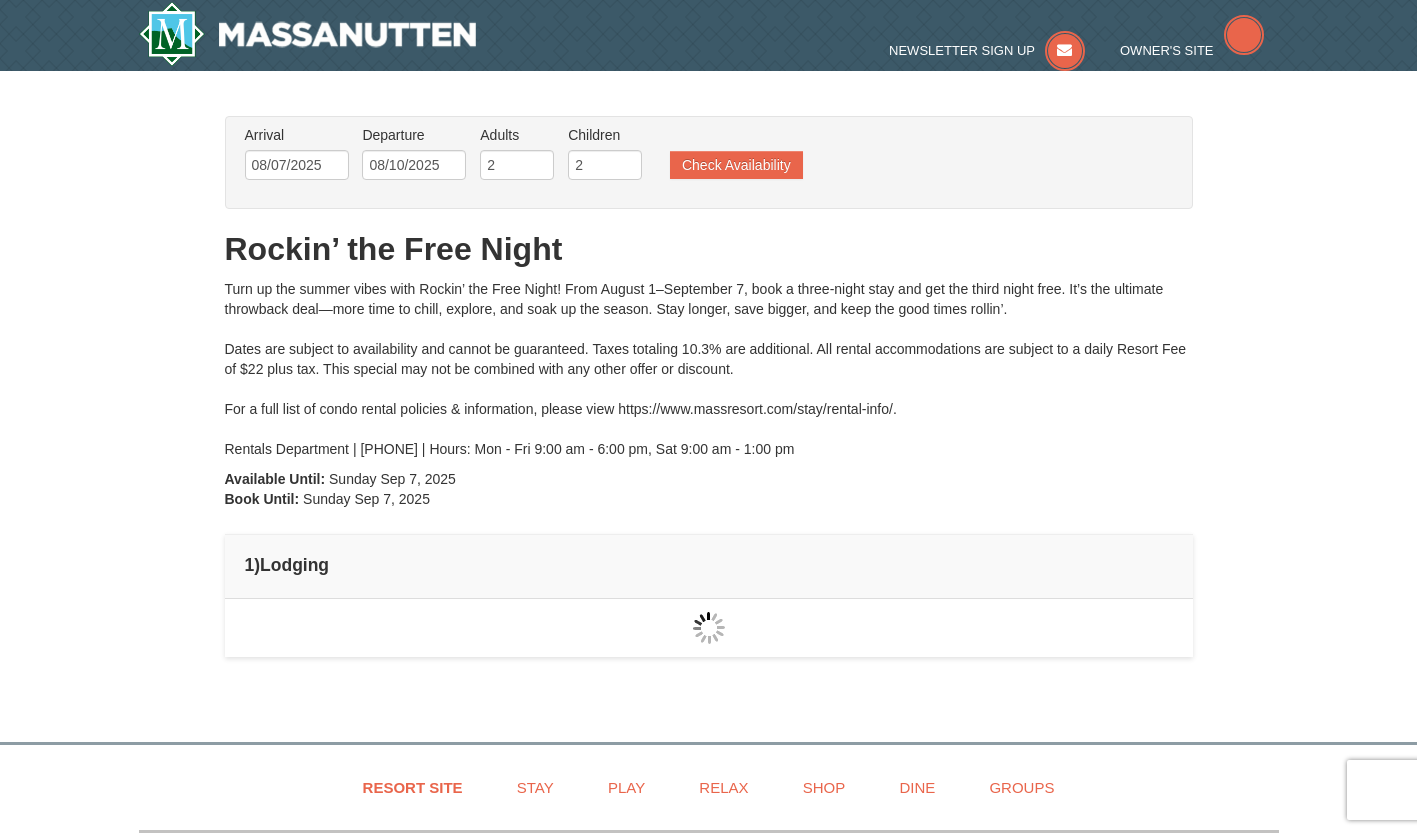 scroll, scrollTop: 0, scrollLeft: 0, axis: both 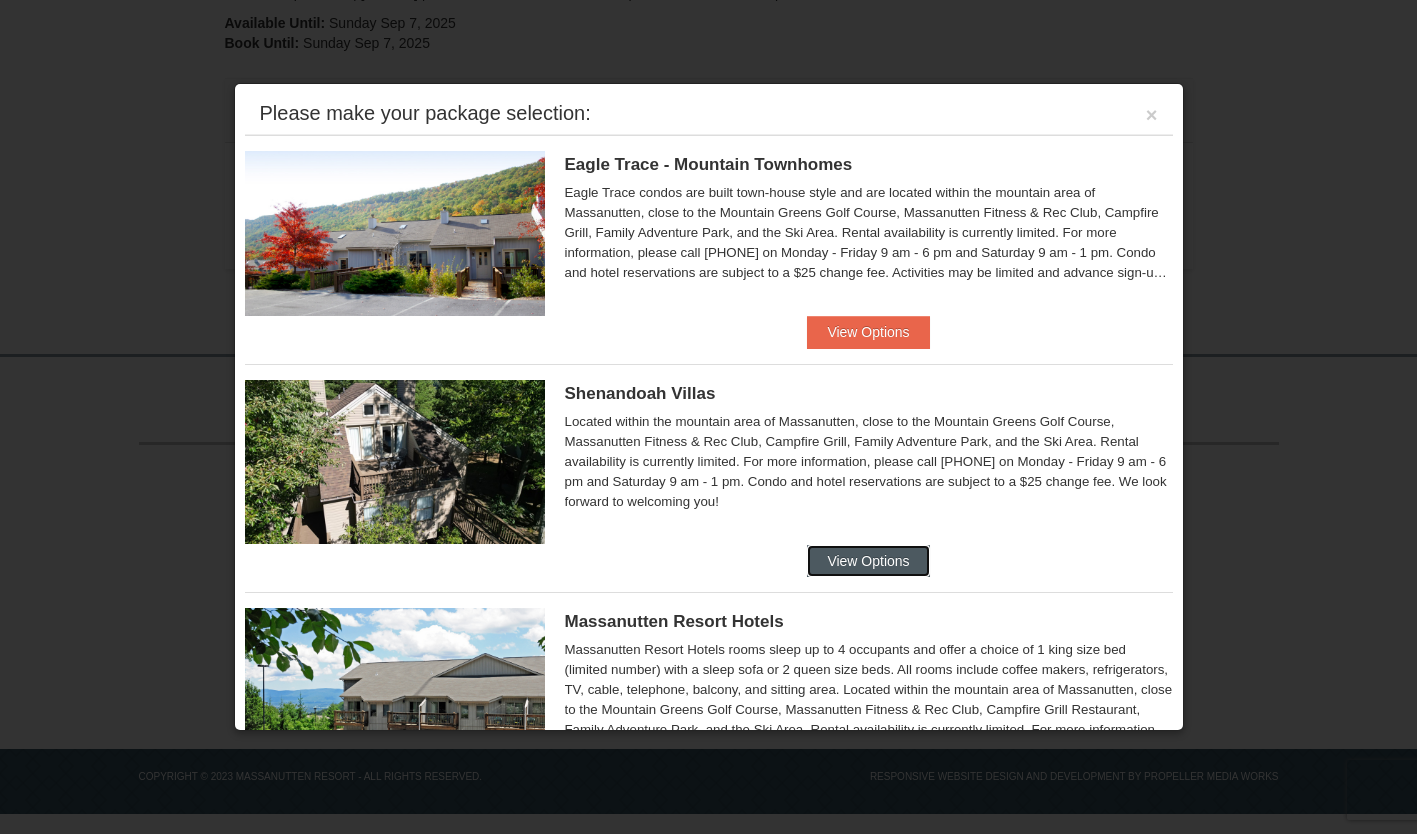 click on "View Options" at bounding box center (868, 561) 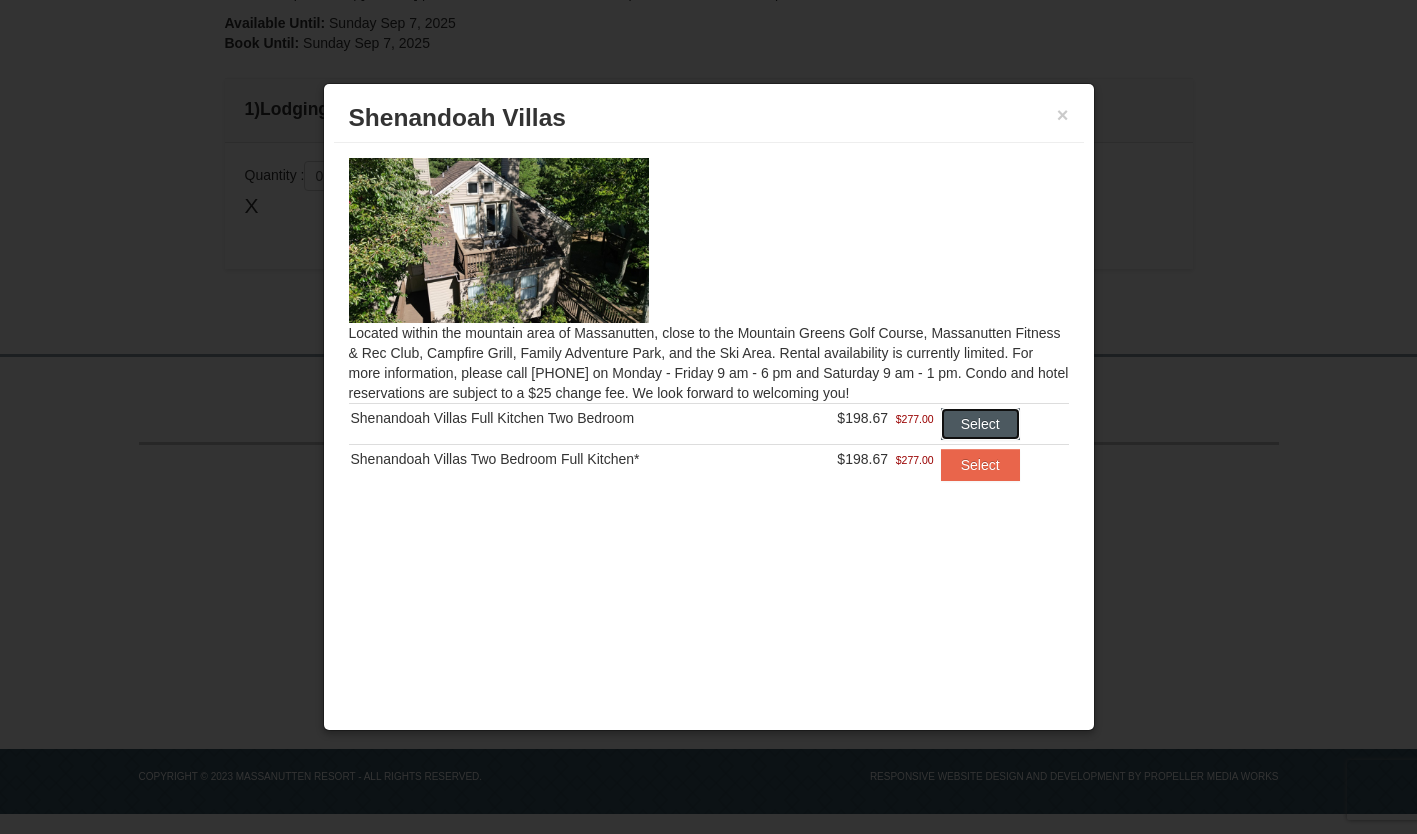 click on "Select" at bounding box center [980, 424] 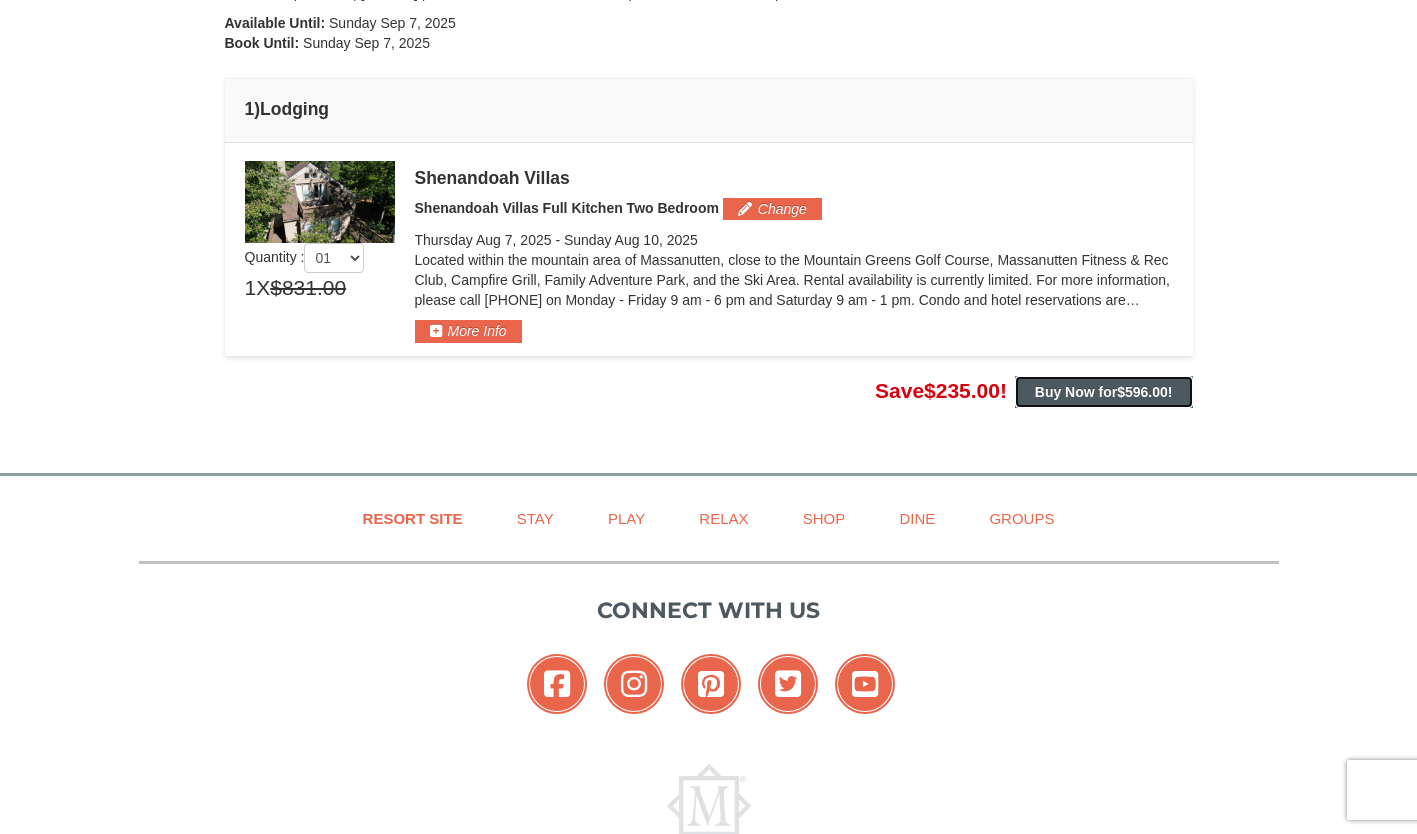 click on "Buy Now for
$596.00 !" at bounding box center (1104, 392) 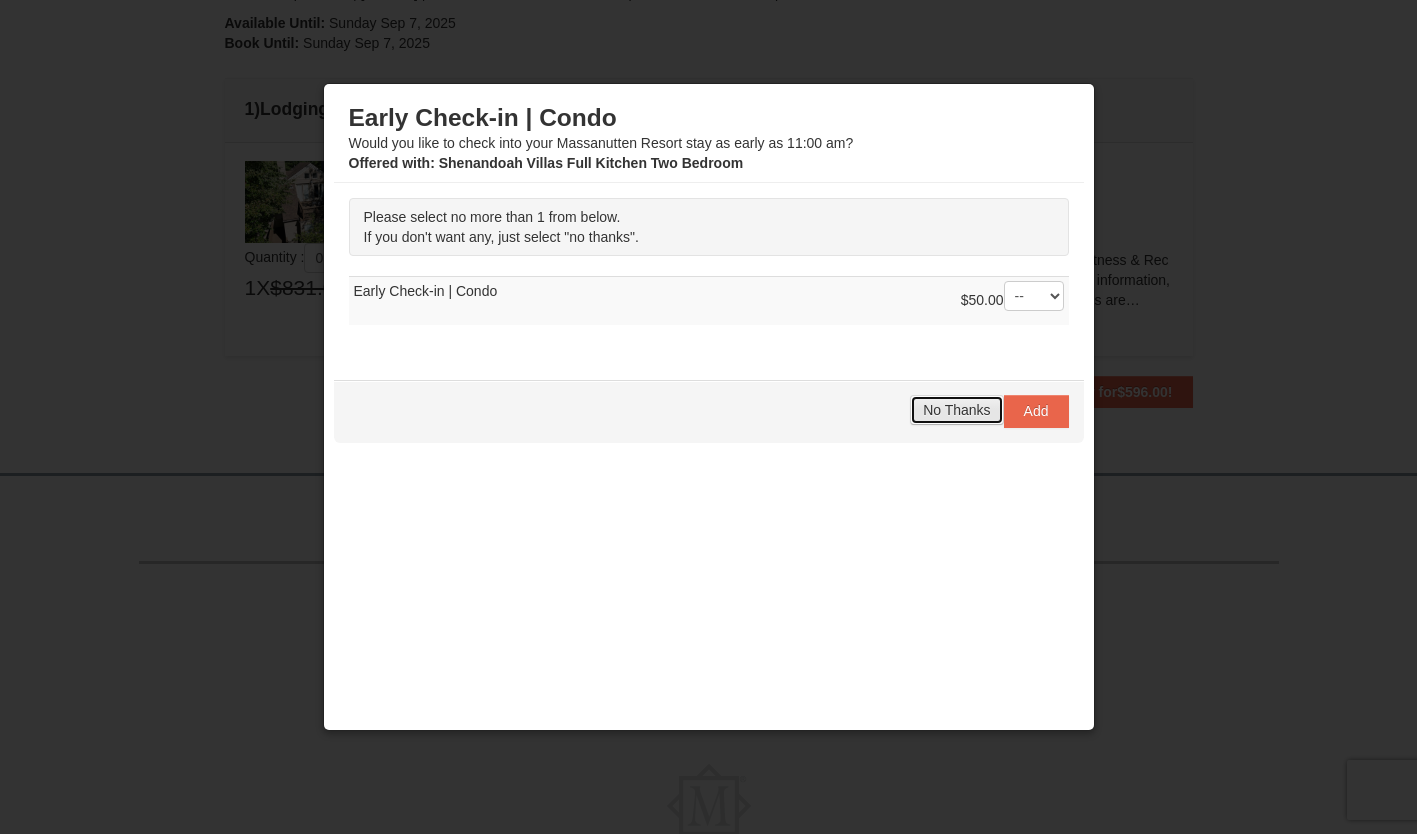 click on "No Thanks" at bounding box center [956, 410] 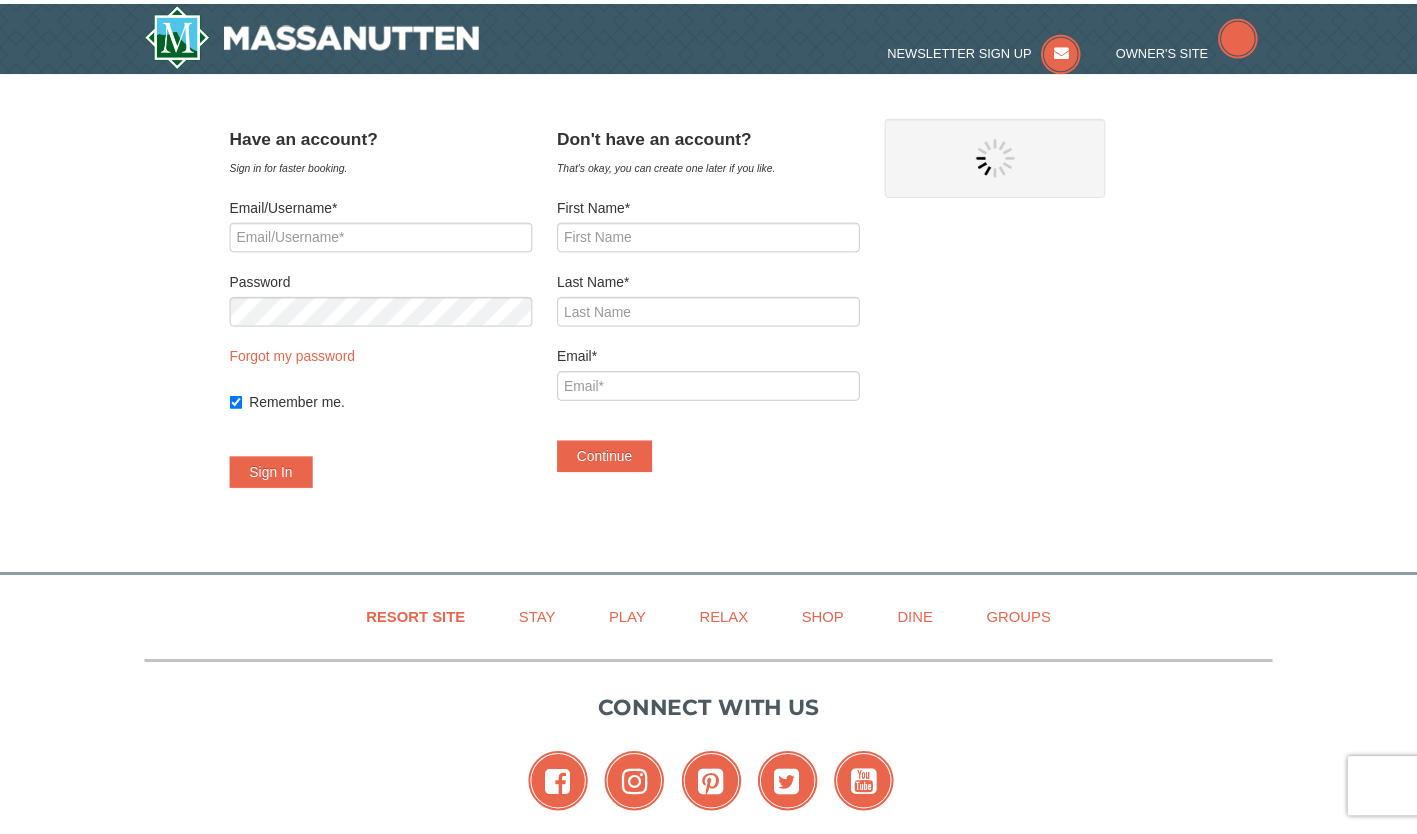 scroll, scrollTop: 0, scrollLeft: 0, axis: both 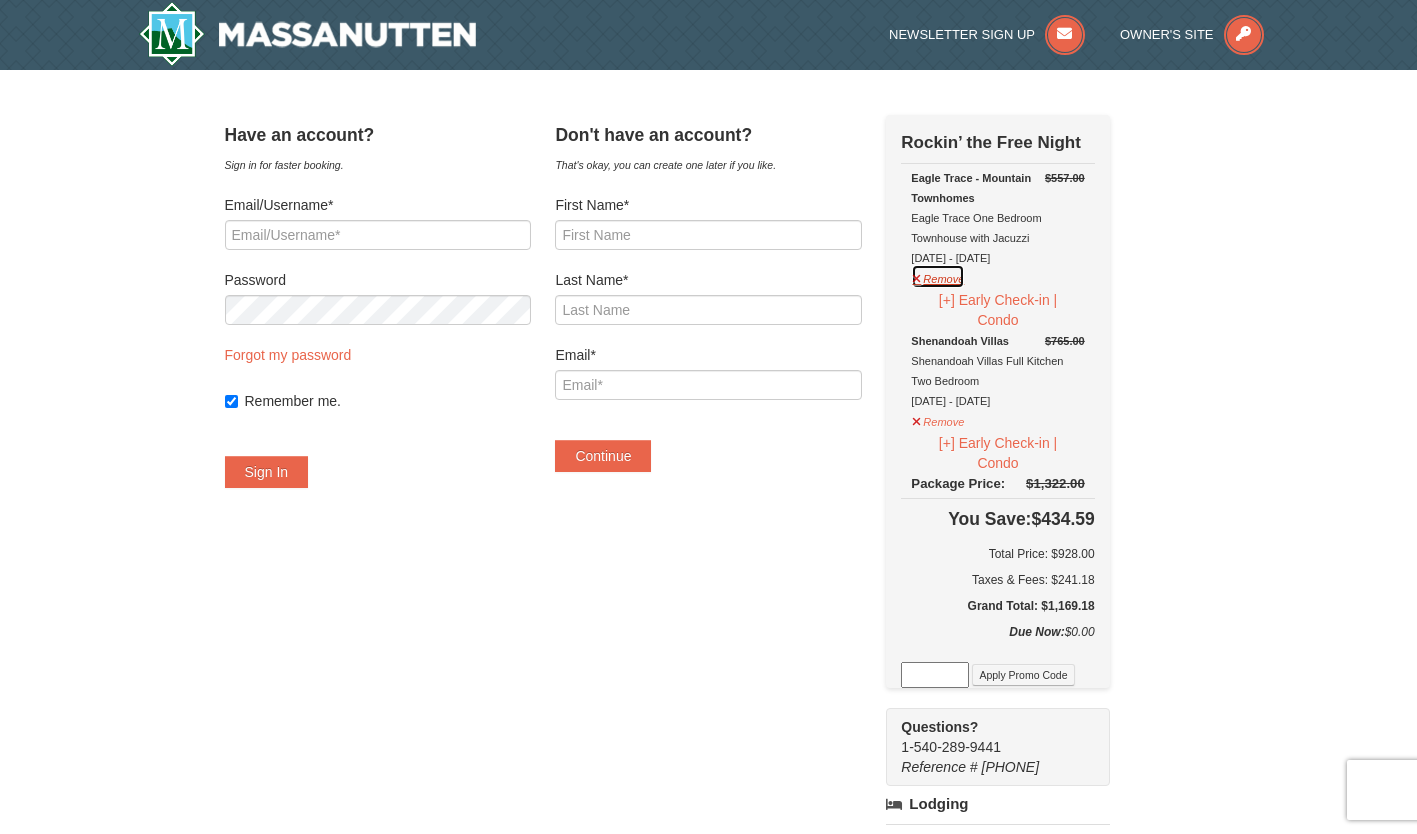click on "Remove" at bounding box center [938, 276] 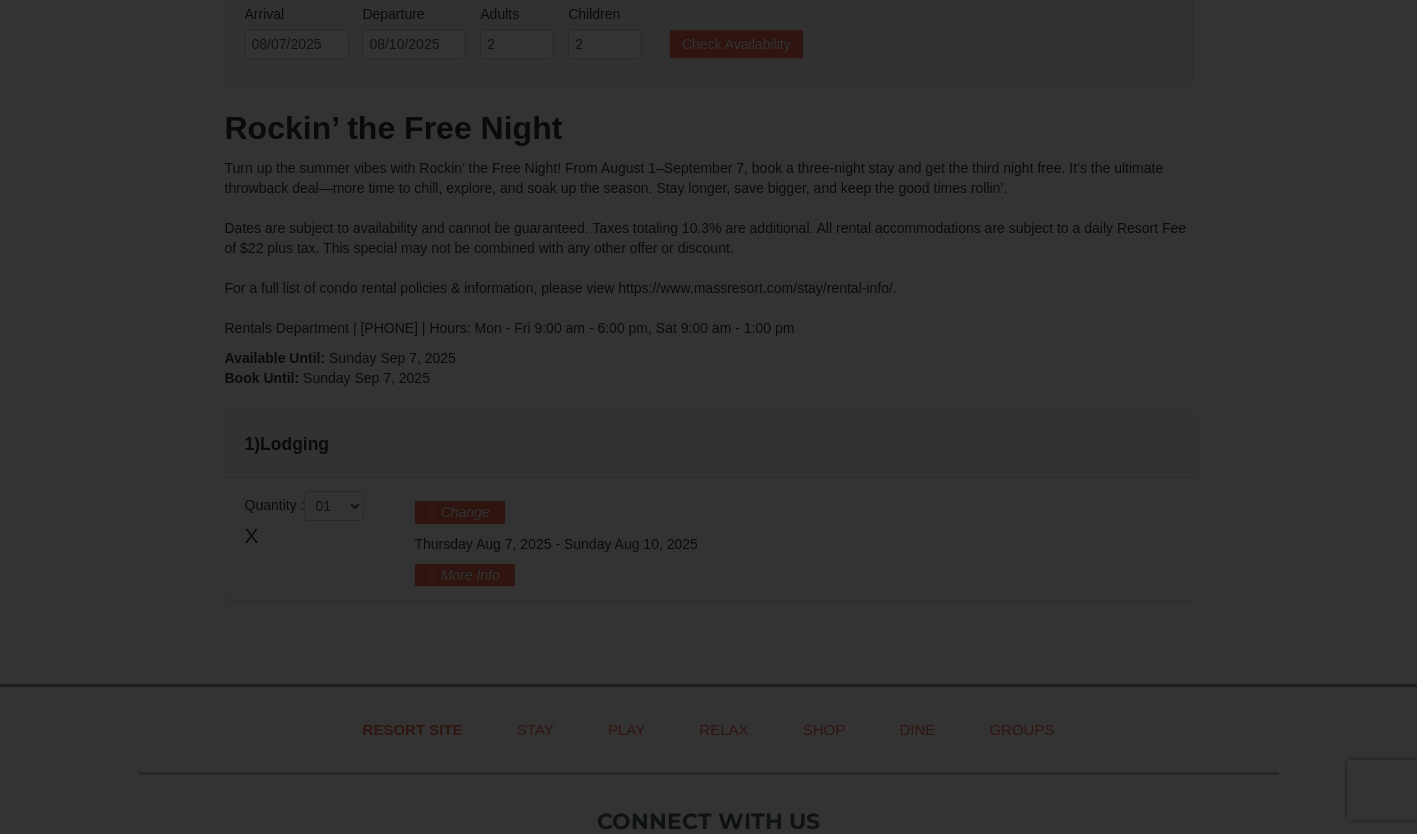 scroll, scrollTop: 0, scrollLeft: 0, axis: both 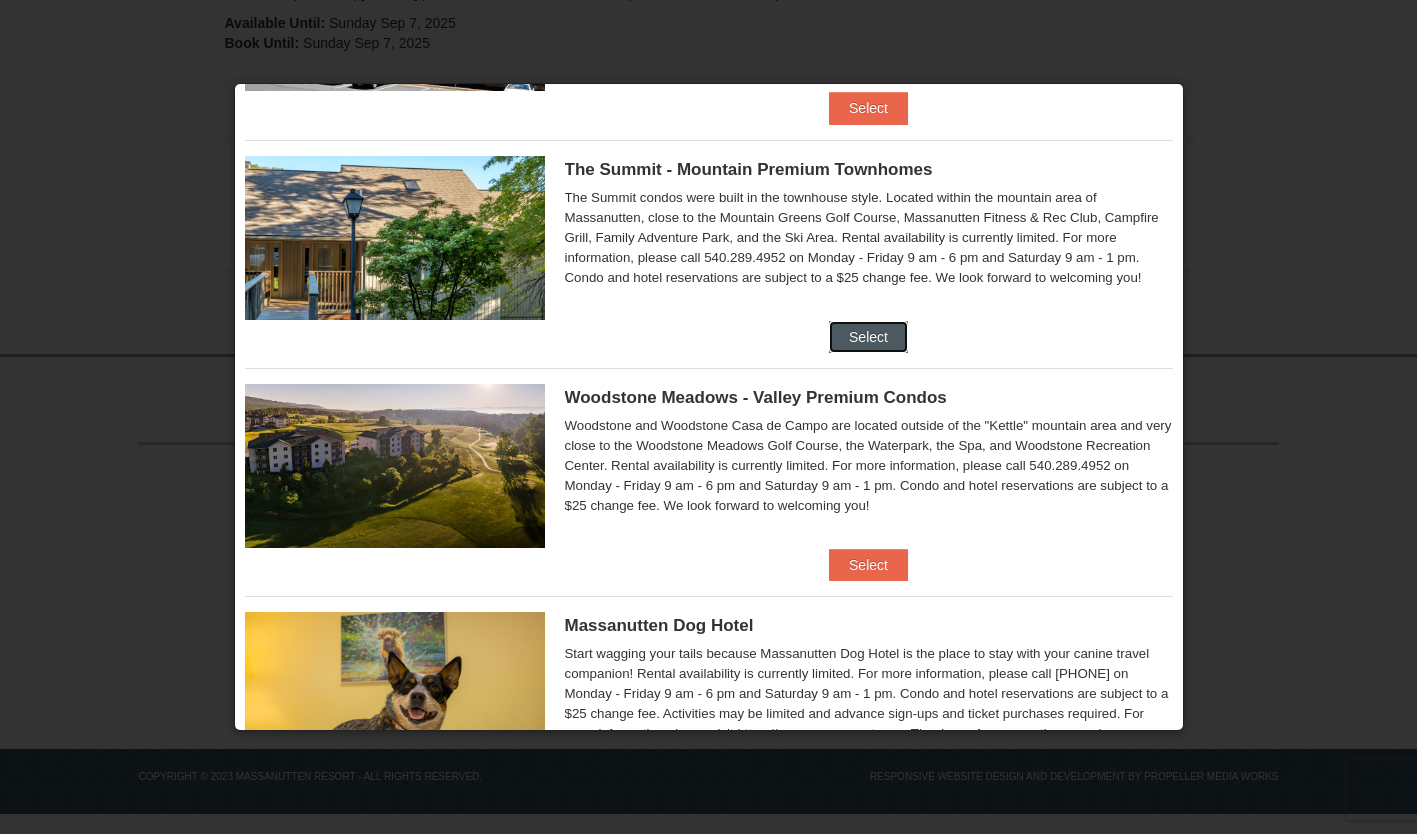 click on "Select" at bounding box center (868, 337) 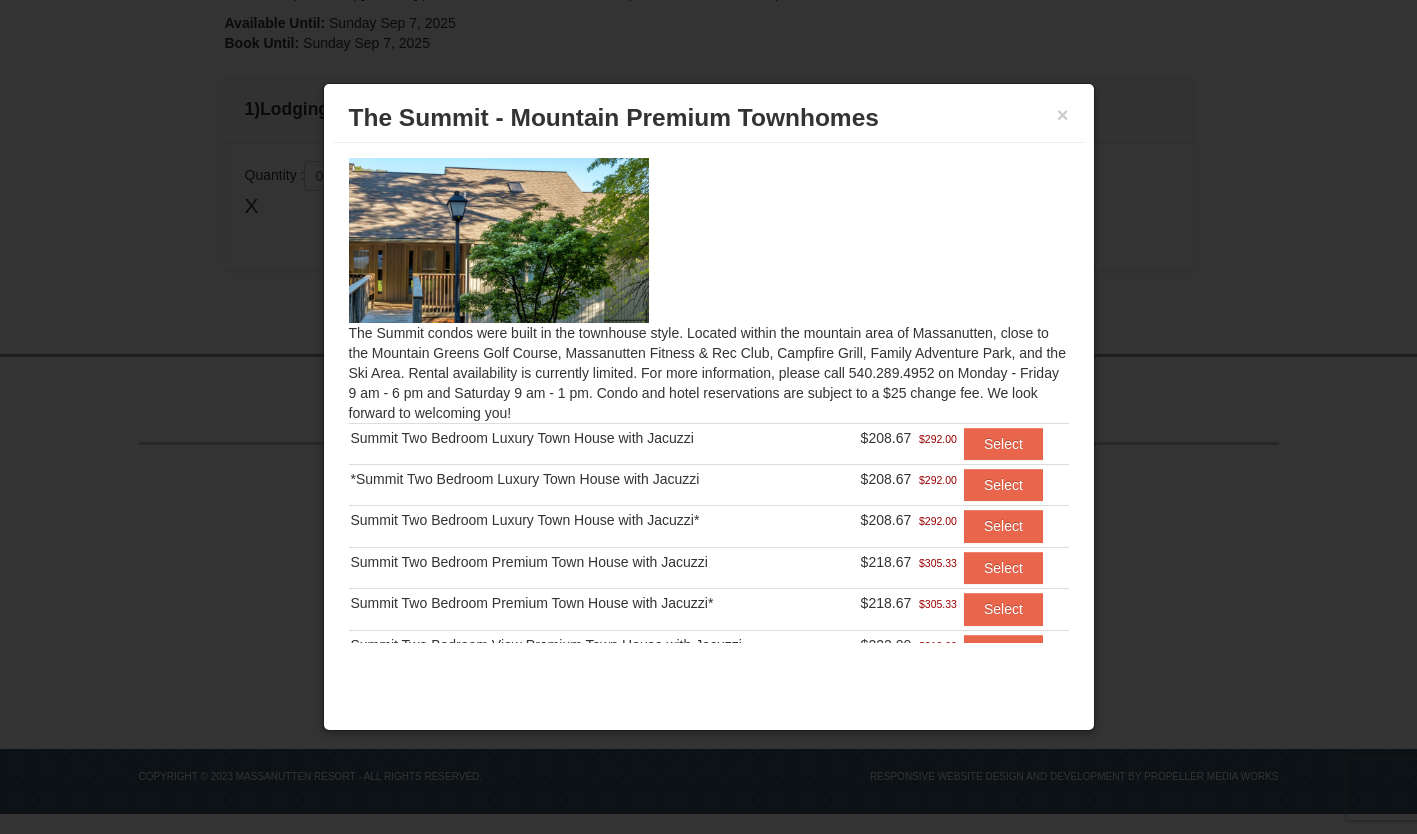 scroll, scrollTop: 63, scrollLeft: 0, axis: vertical 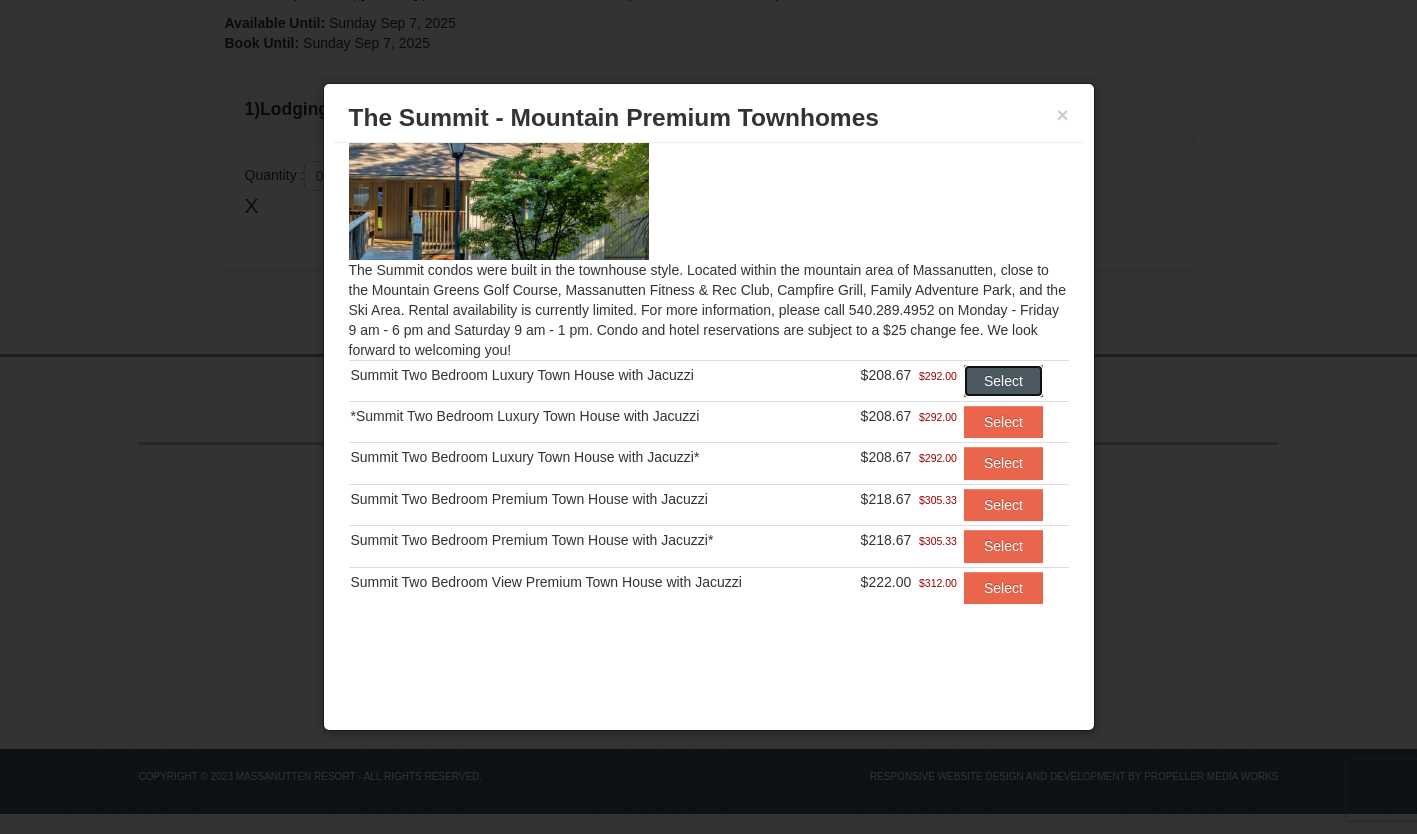 click on "Select" at bounding box center [1003, 381] 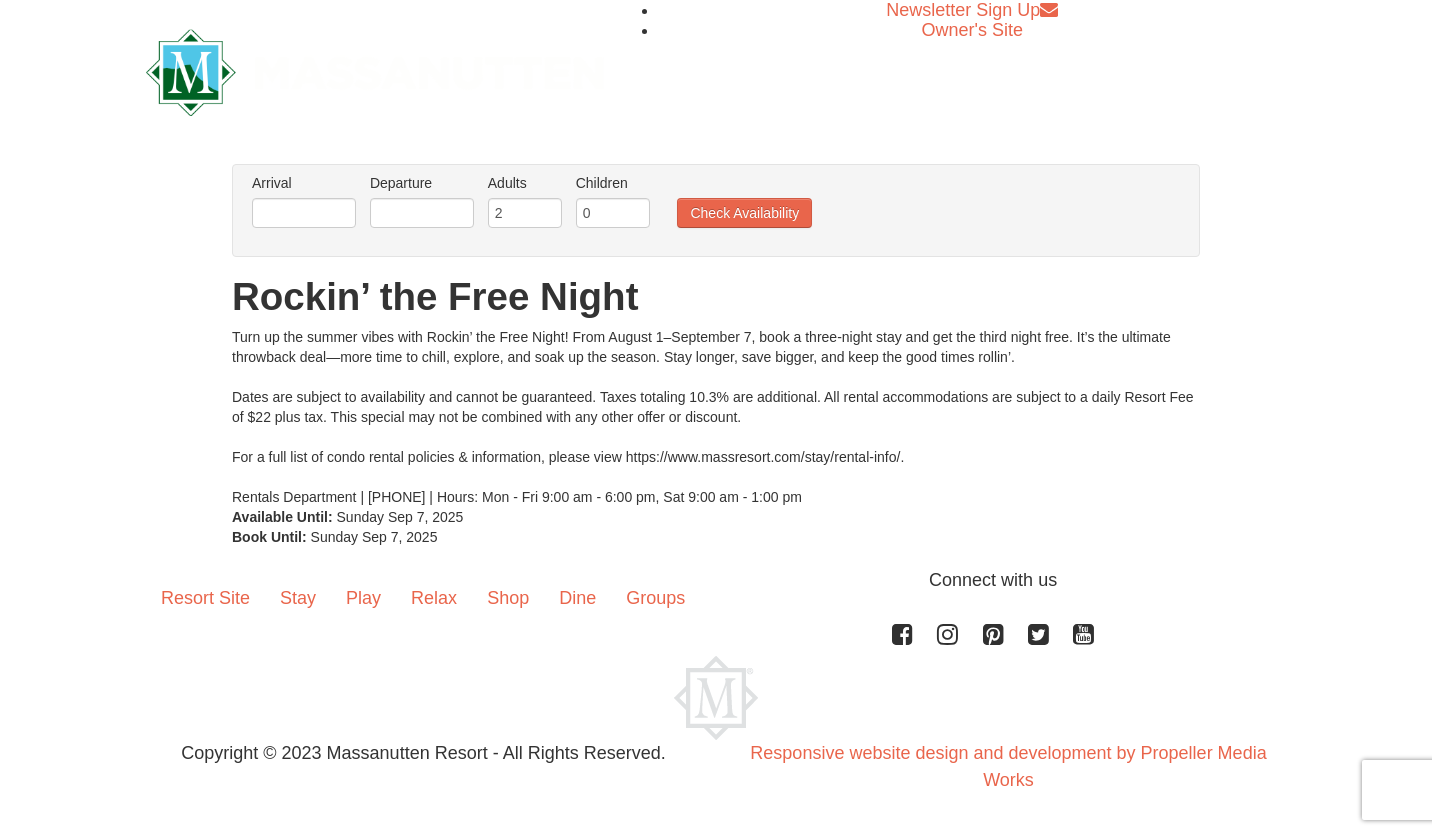 scroll, scrollTop: 0, scrollLeft: 0, axis: both 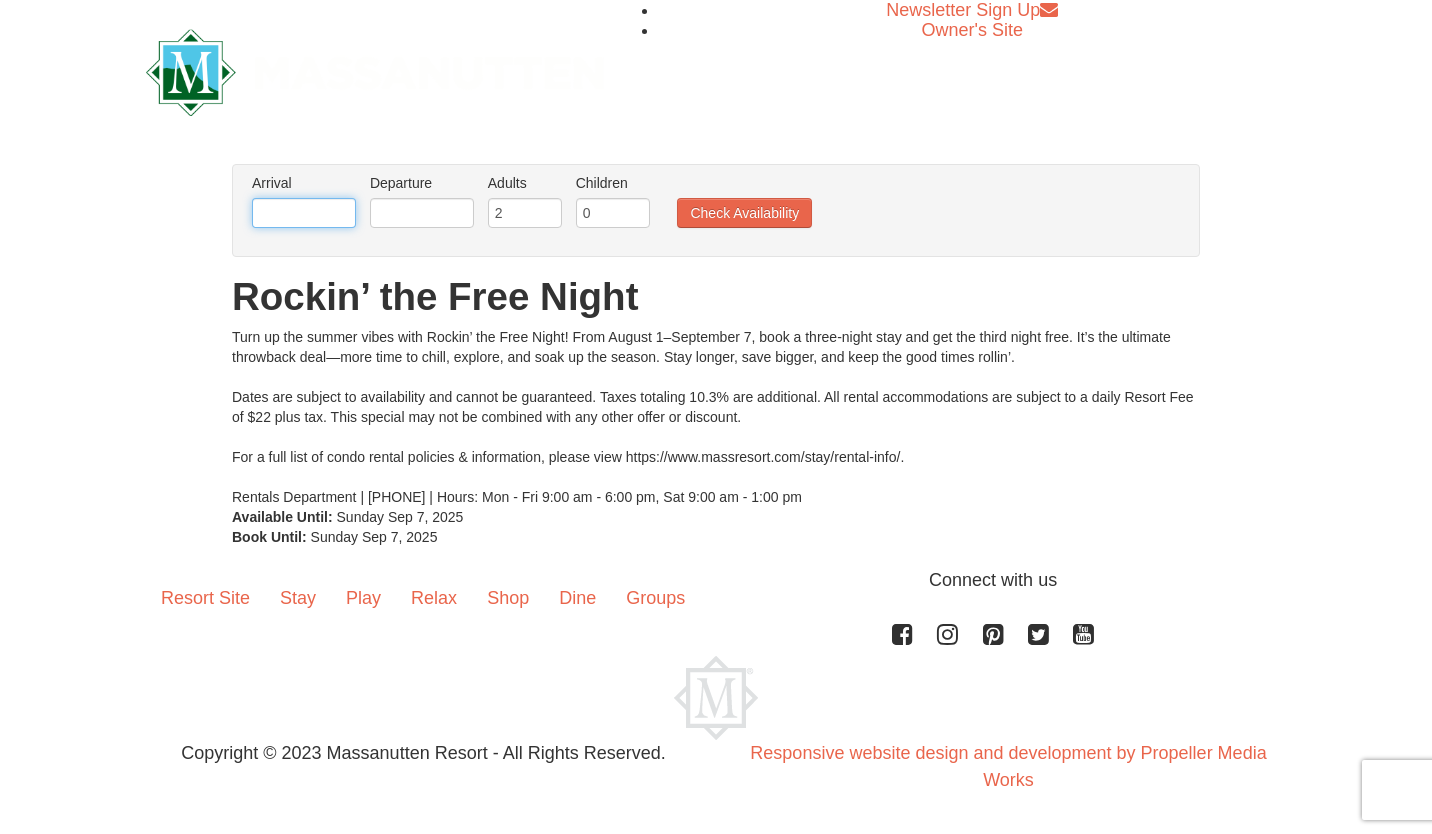 click on "Browser Not Supported
We notice you are using a browser which will not provide the best experience. We recommend using newer versions Chrome, Firefox, and Edge.
Chrome
Firefox
Edge
Safari
Select your preferred browser above to download.
Continue Anyway
Skip to Main Content
Newsletter Sign Up
Owner's Site
×" at bounding box center [716, 416] 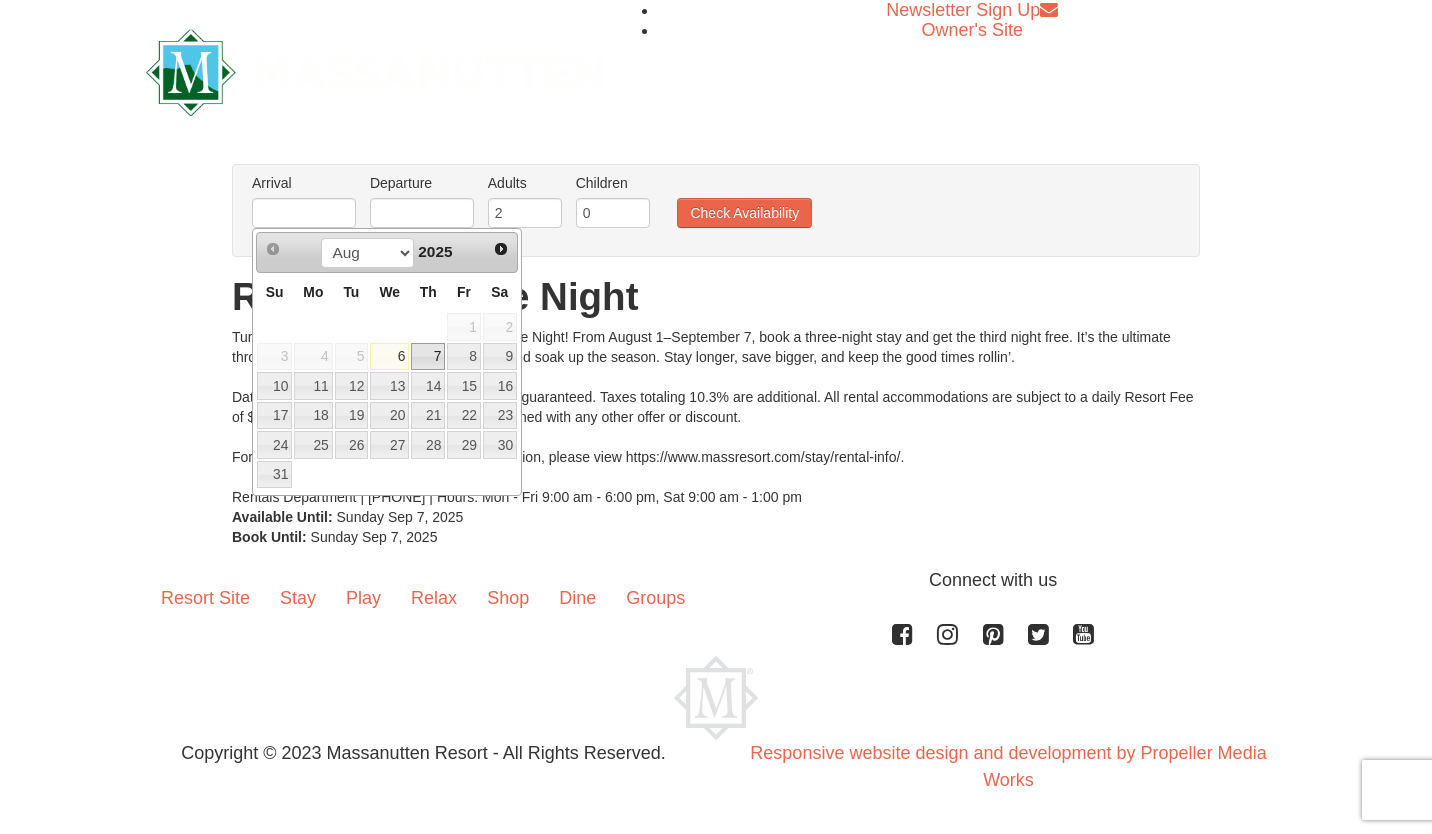 click on "7" at bounding box center [428, 357] 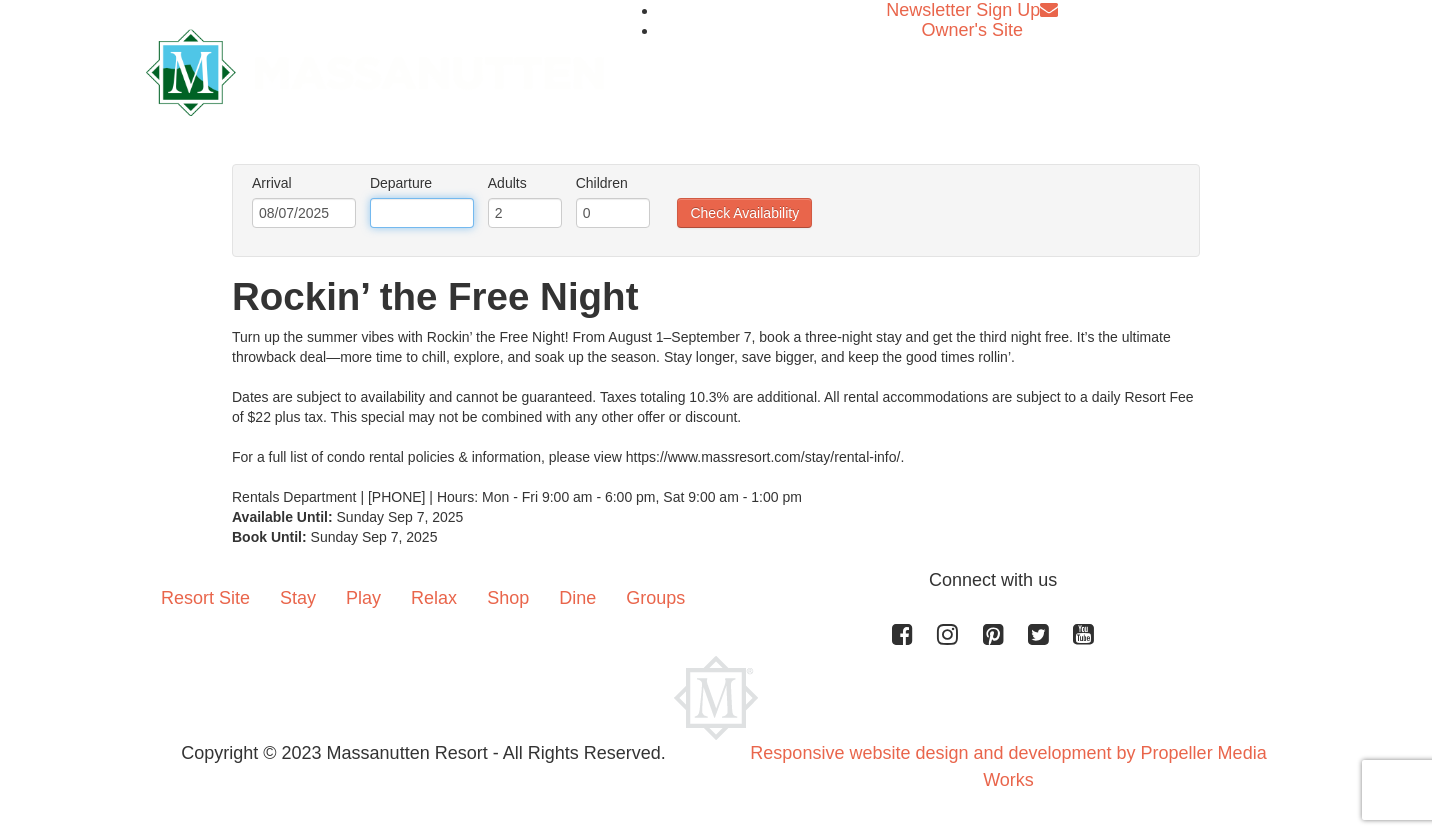 click at bounding box center (422, 213) 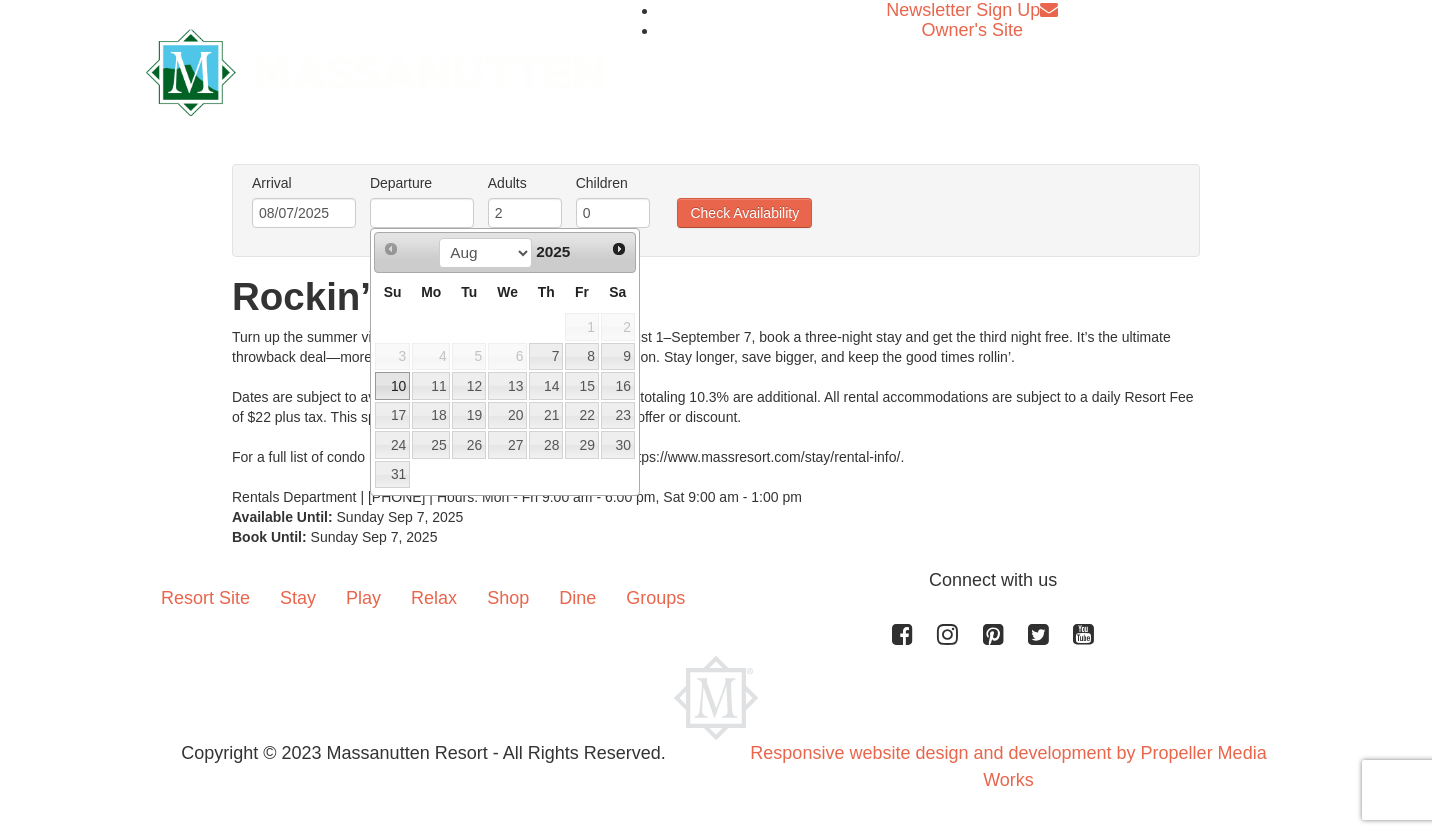 click on "10" at bounding box center [392, 386] 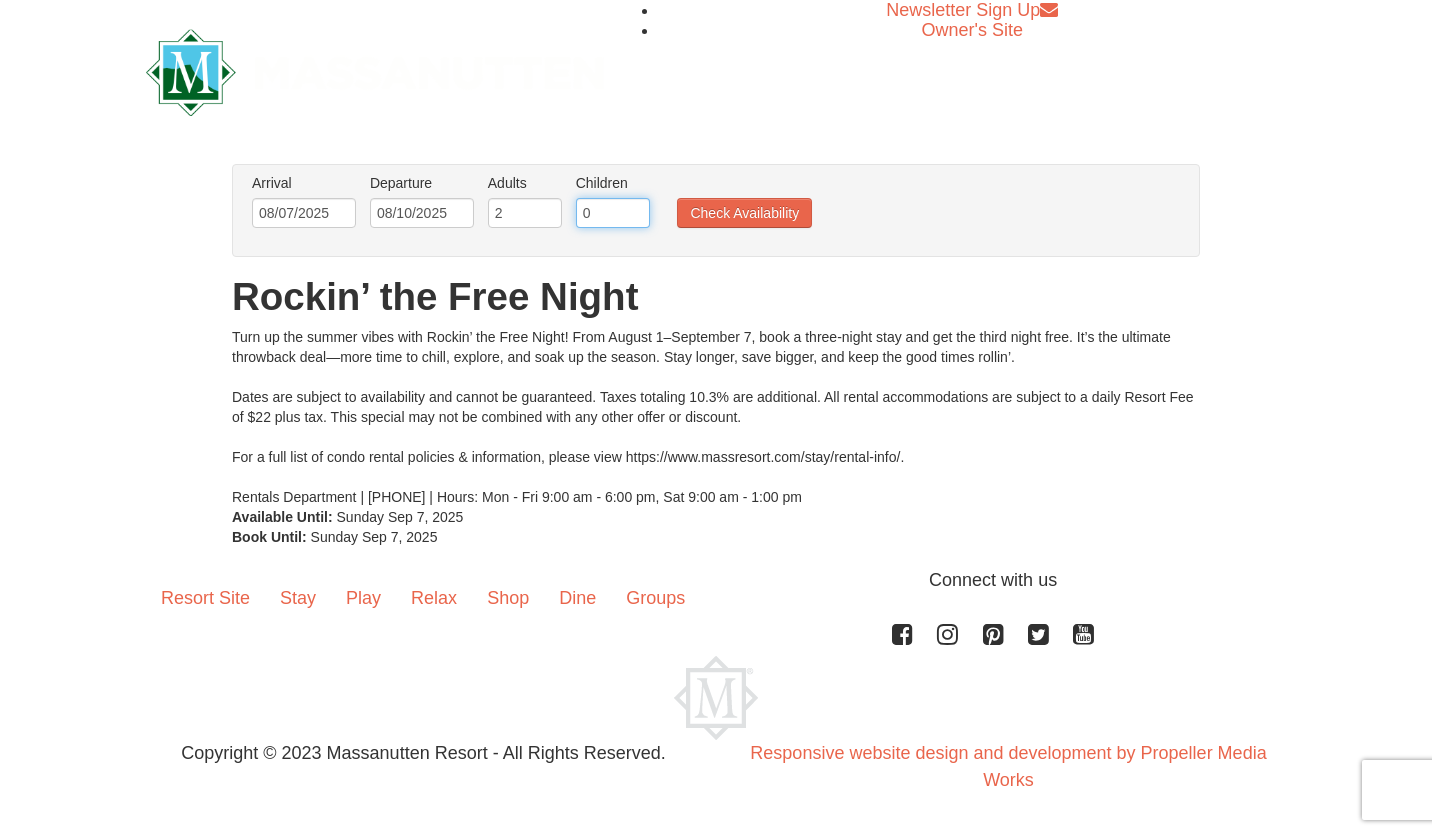 click on "0" at bounding box center (613, 213) 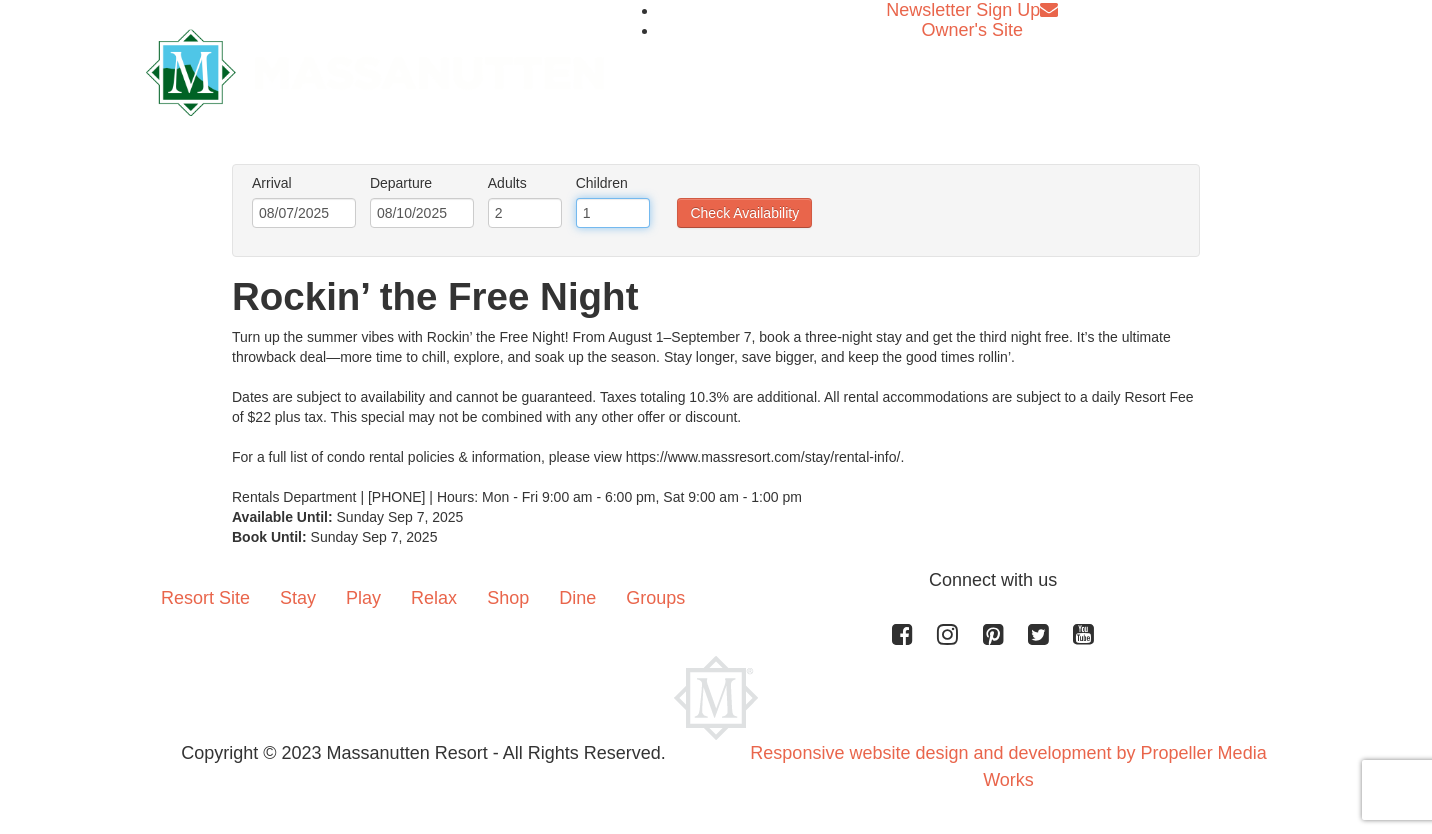 click on "1" at bounding box center (613, 213) 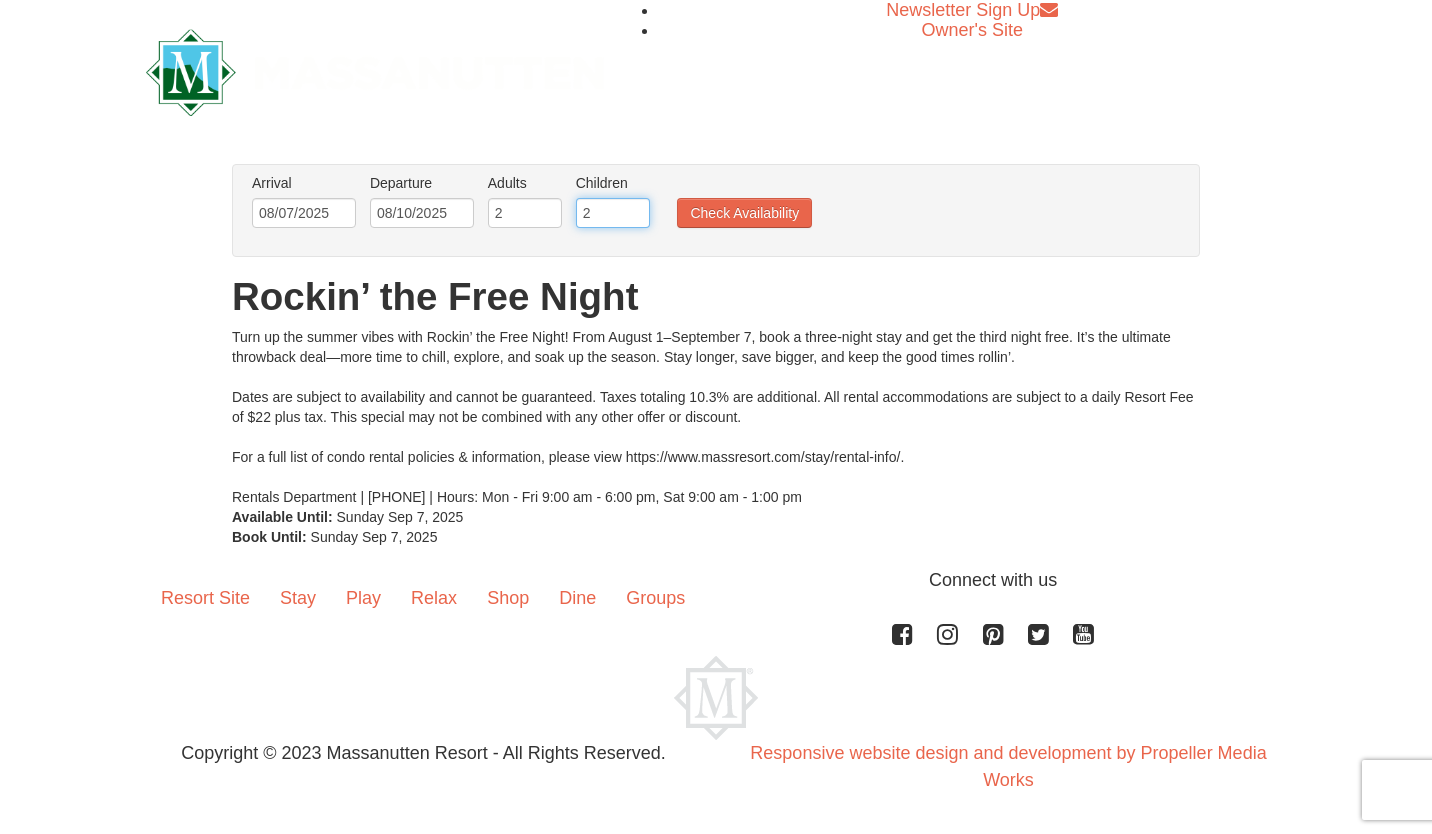 type on "2" 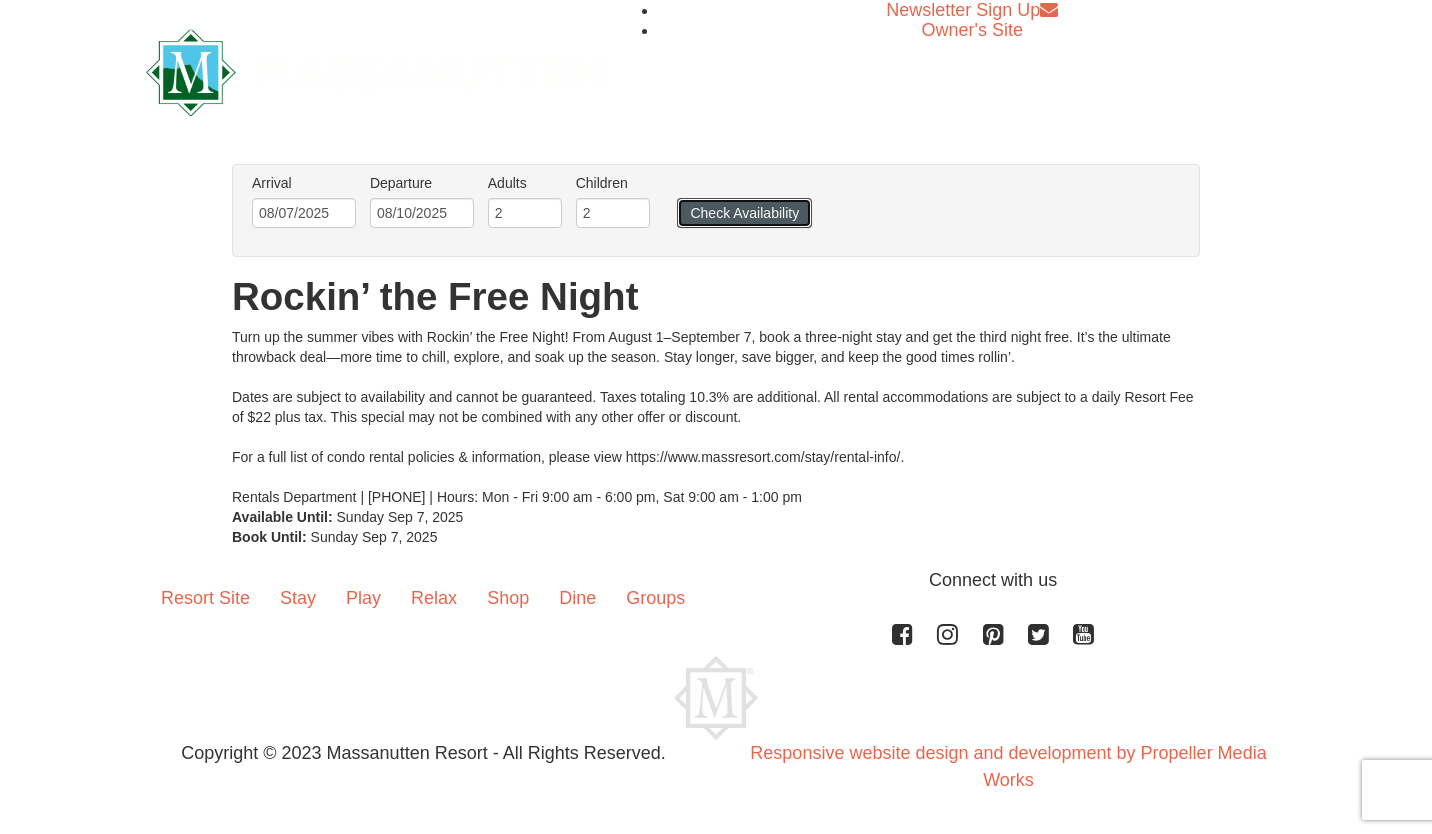 click on "Check Availability" at bounding box center (744, 213) 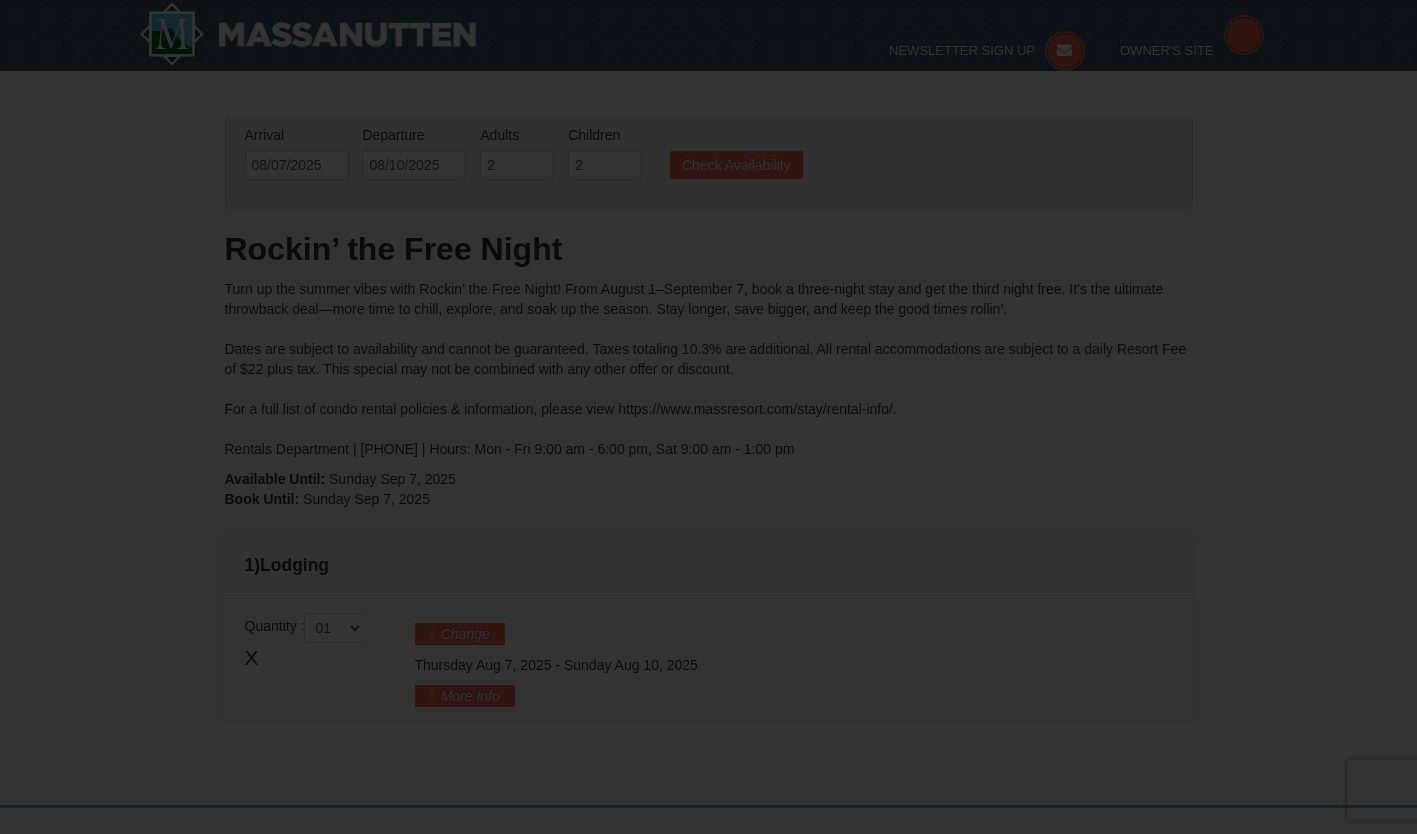 scroll, scrollTop: 149, scrollLeft: 0, axis: vertical 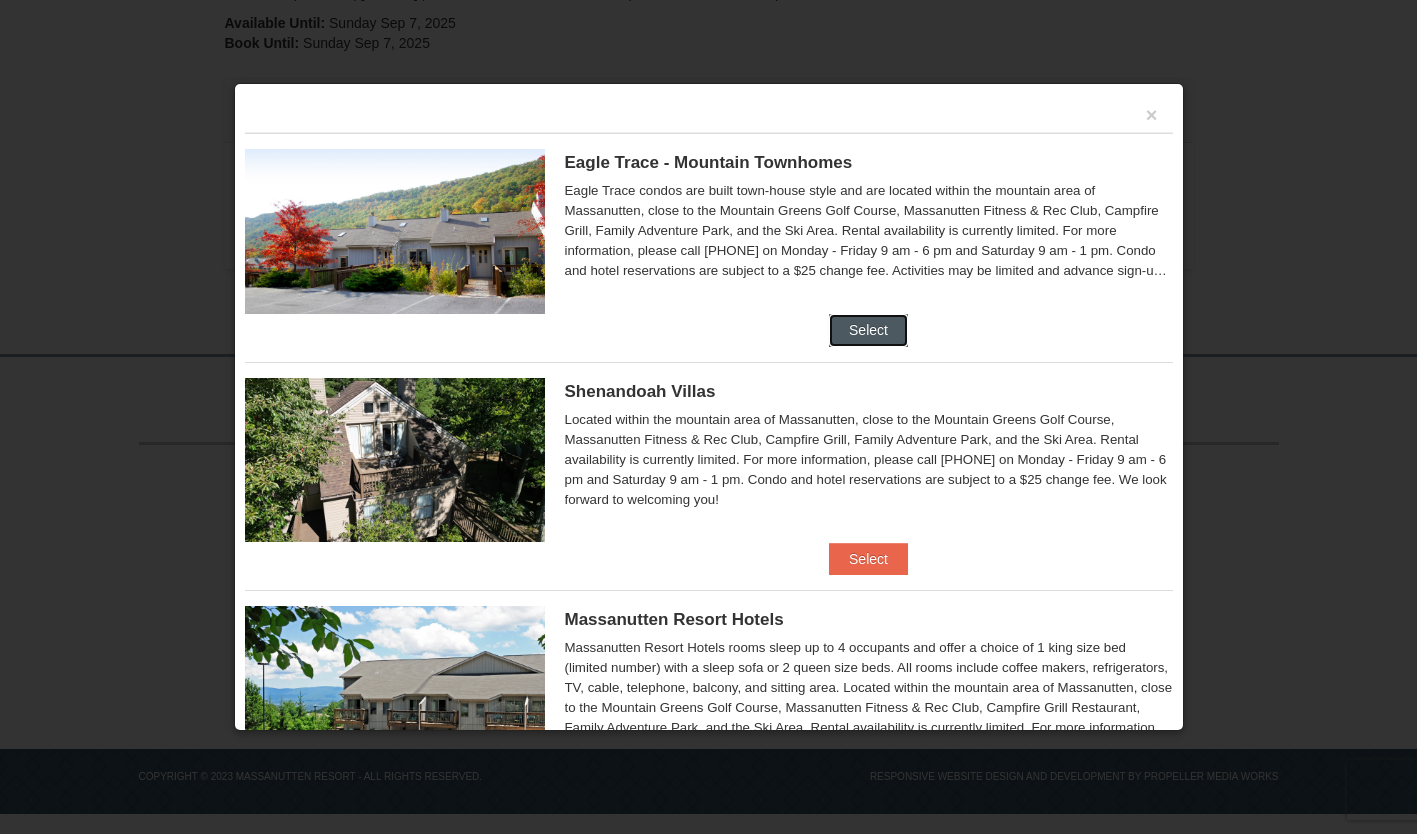 click on "Select" at bounding box center (868, 330) 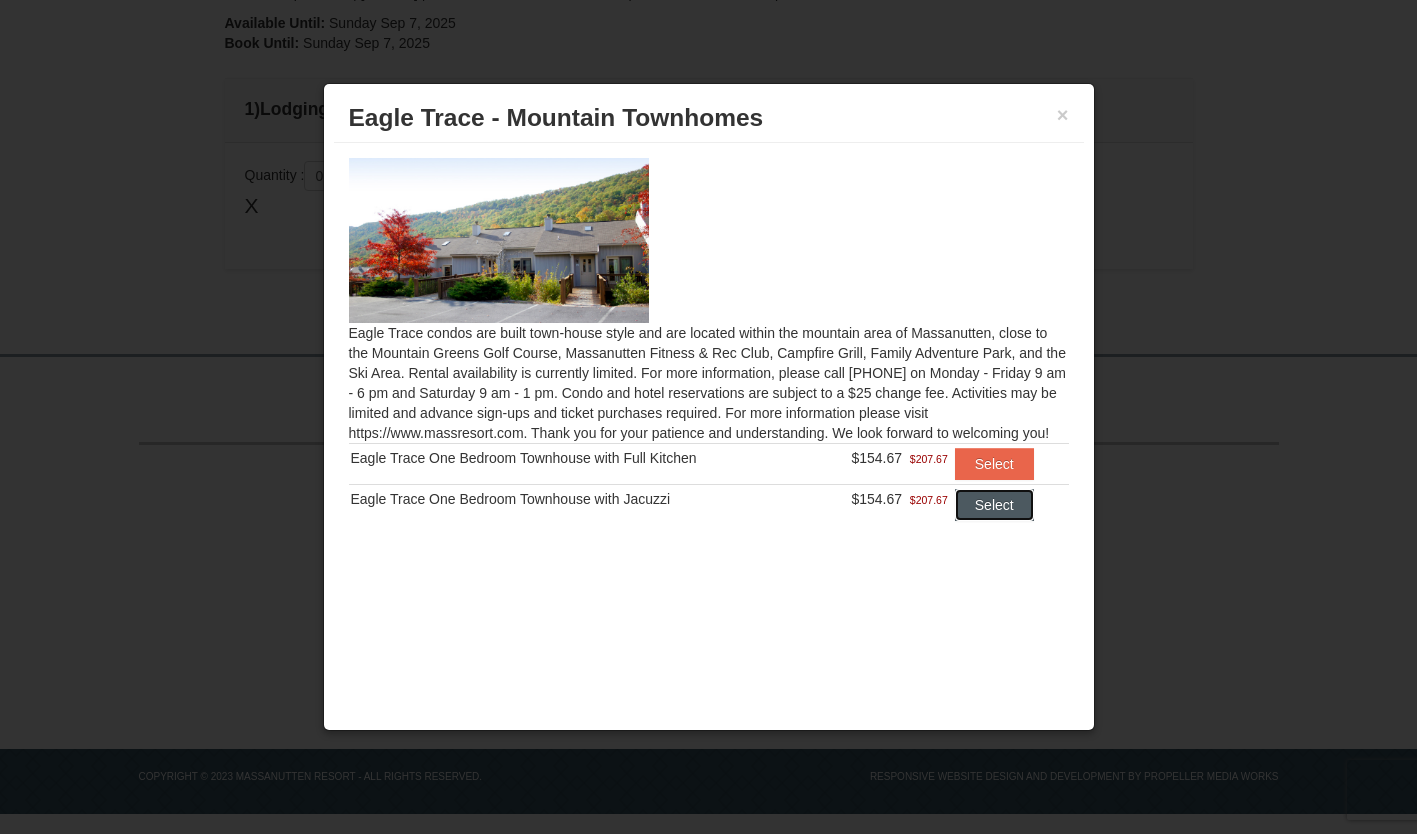 click on "Select" at bounding box center (994, 505) 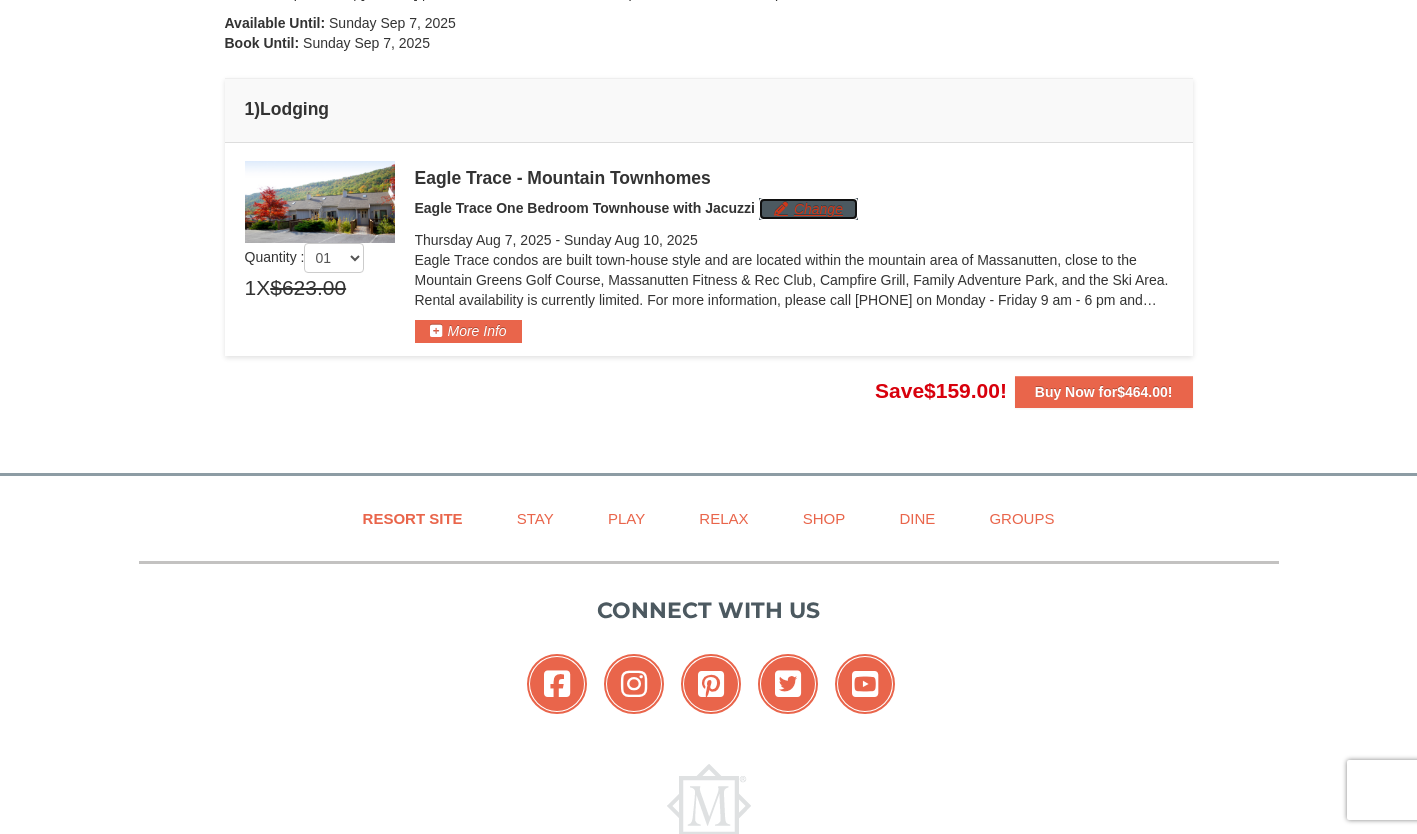 click on "Change" at bounding box center [808, 209] 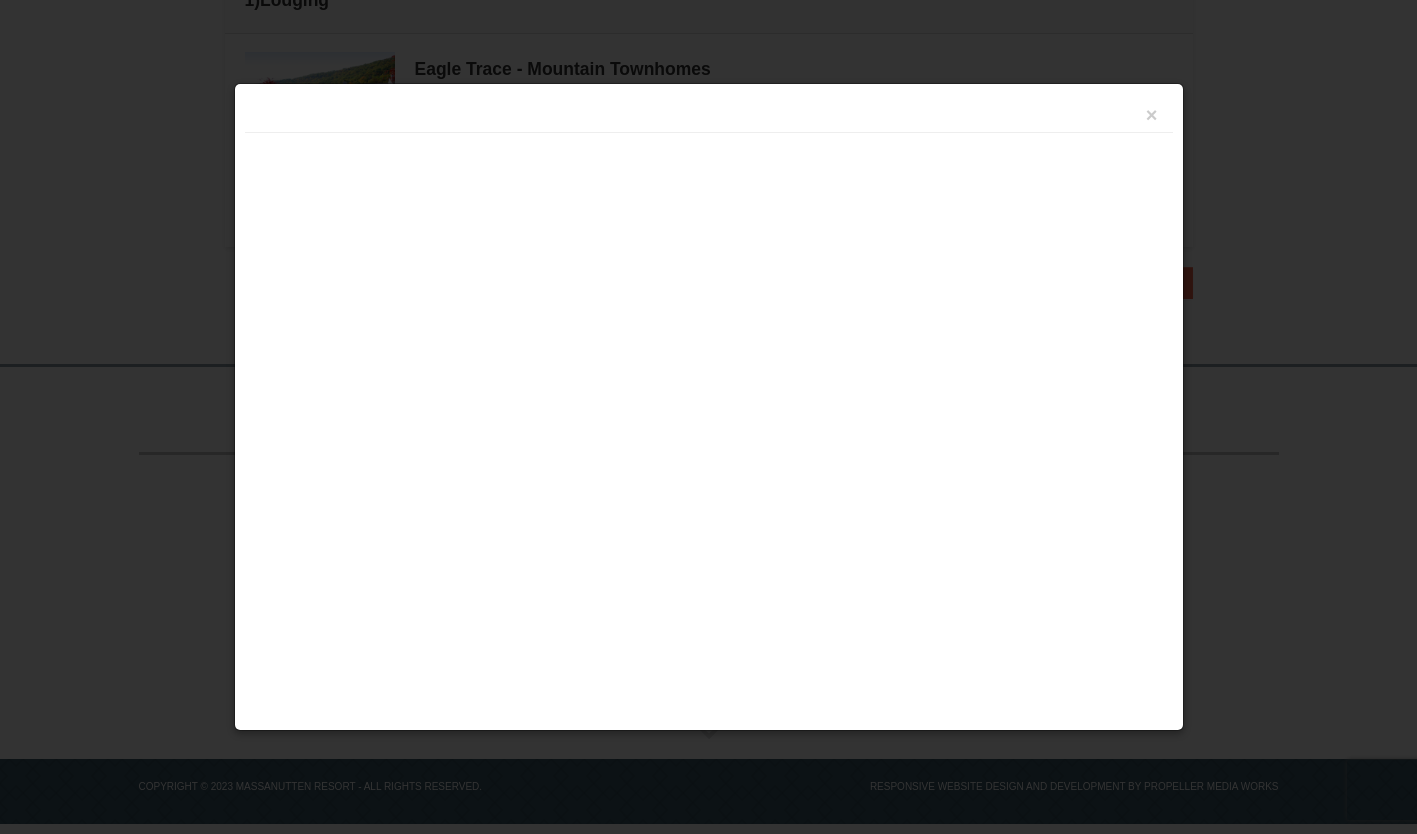 scroll, scrollTop: 574, scrollLeft: 0, axis: vertical 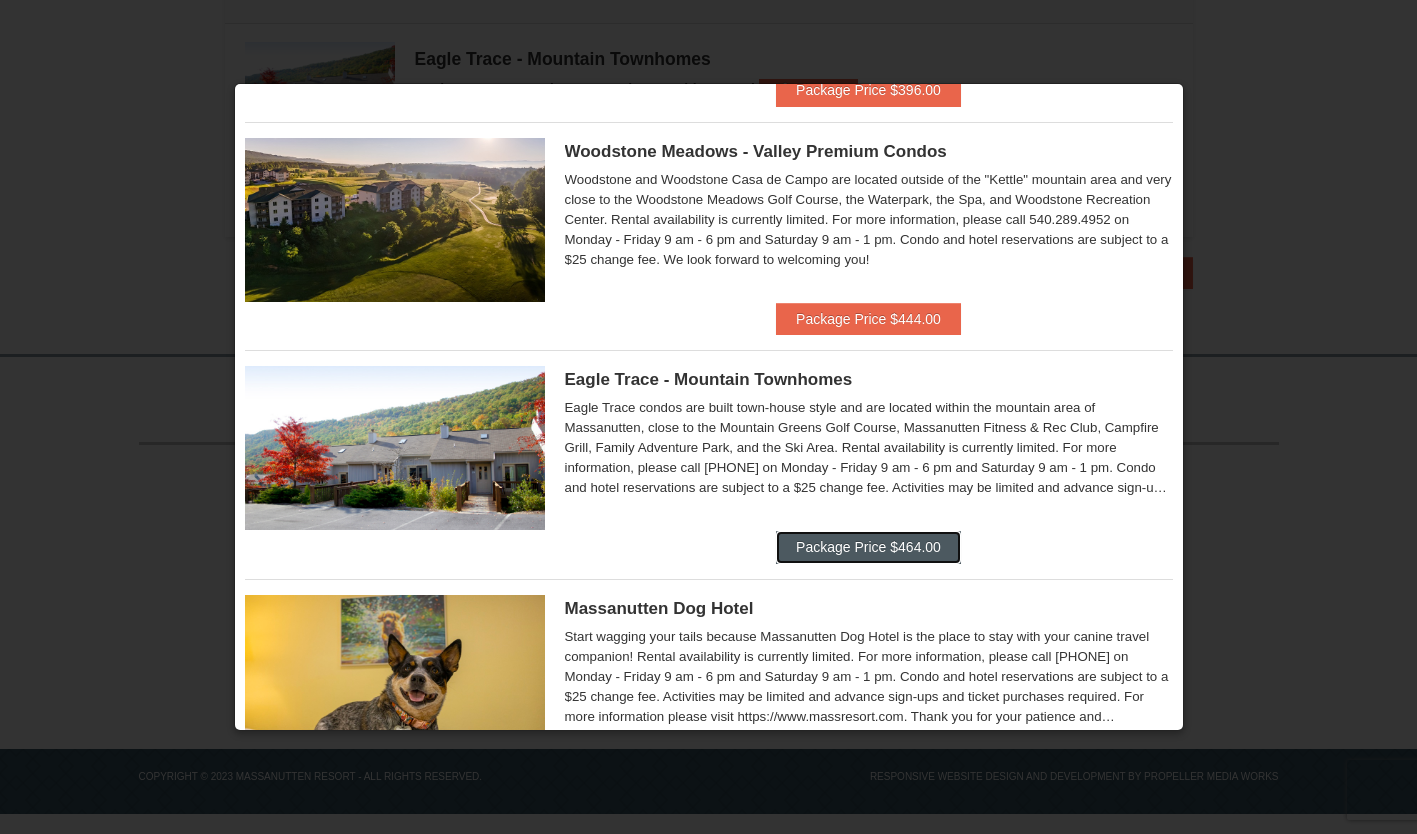 click on "Package Price $464.00" at bounding box center (868, 547) 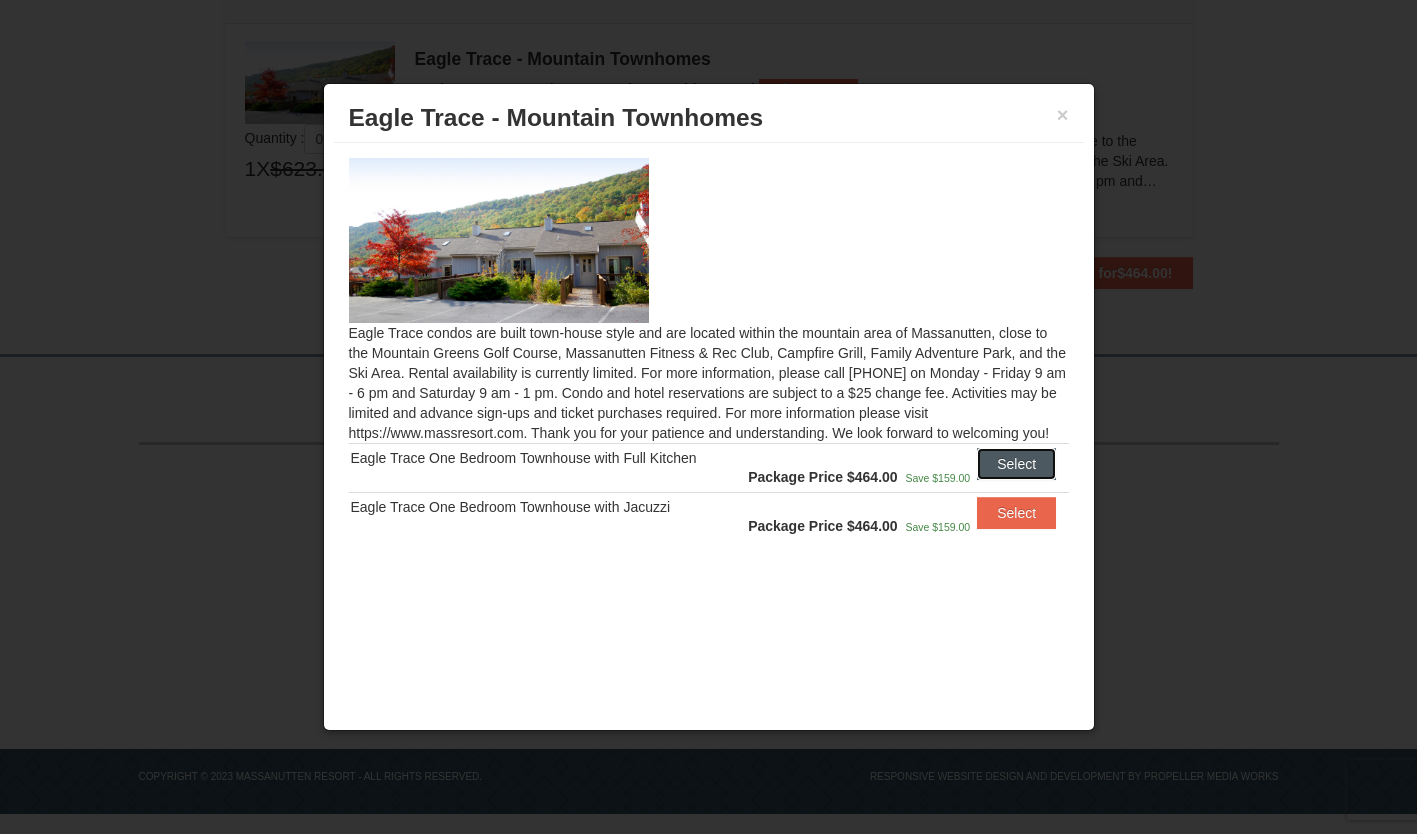 click on "Select" at bounding box center [1016, 464] 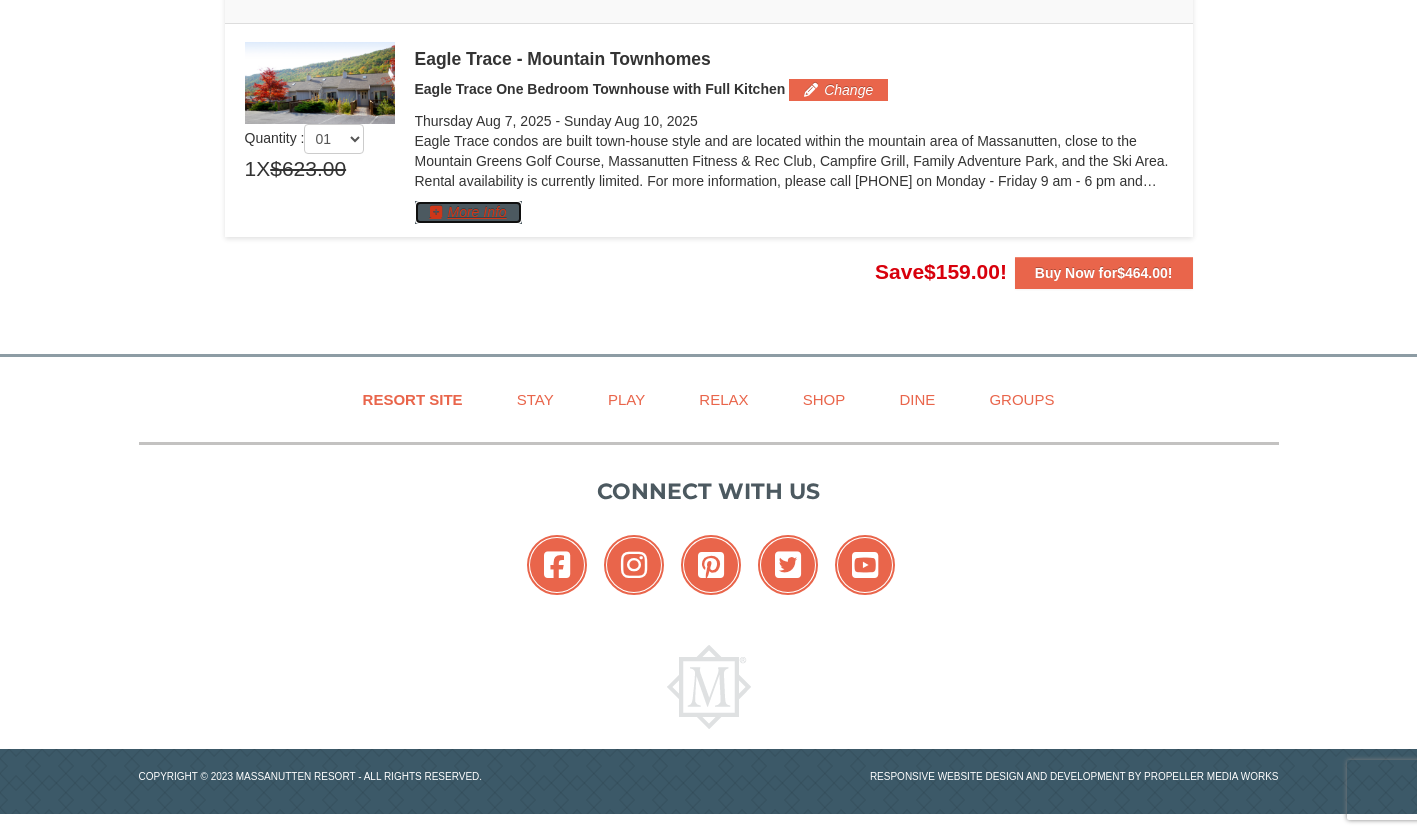 click on "More Info" at bounding box center (468, 212) 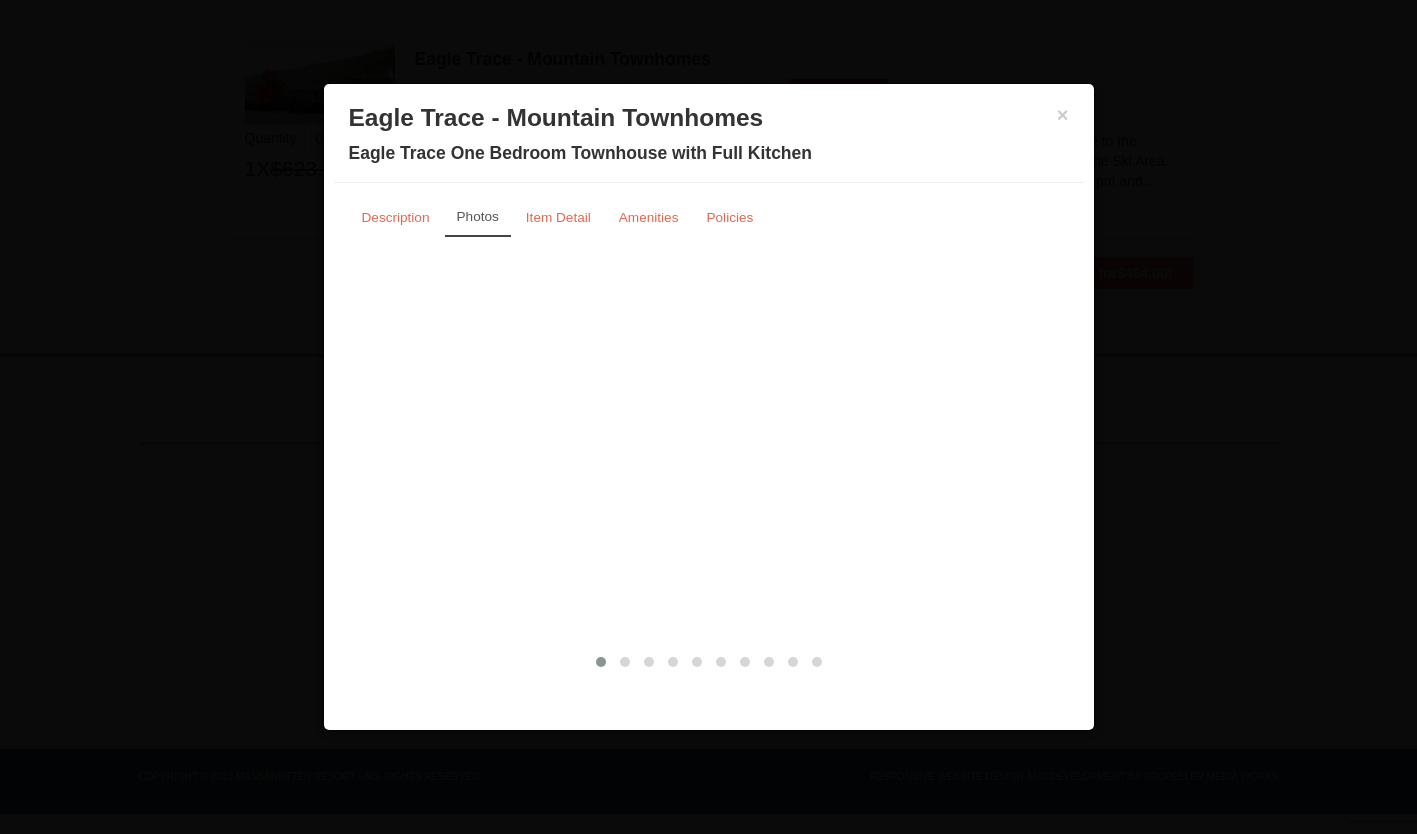 scroll, scrollTop: 0, scrollLeft: 0, axis: both 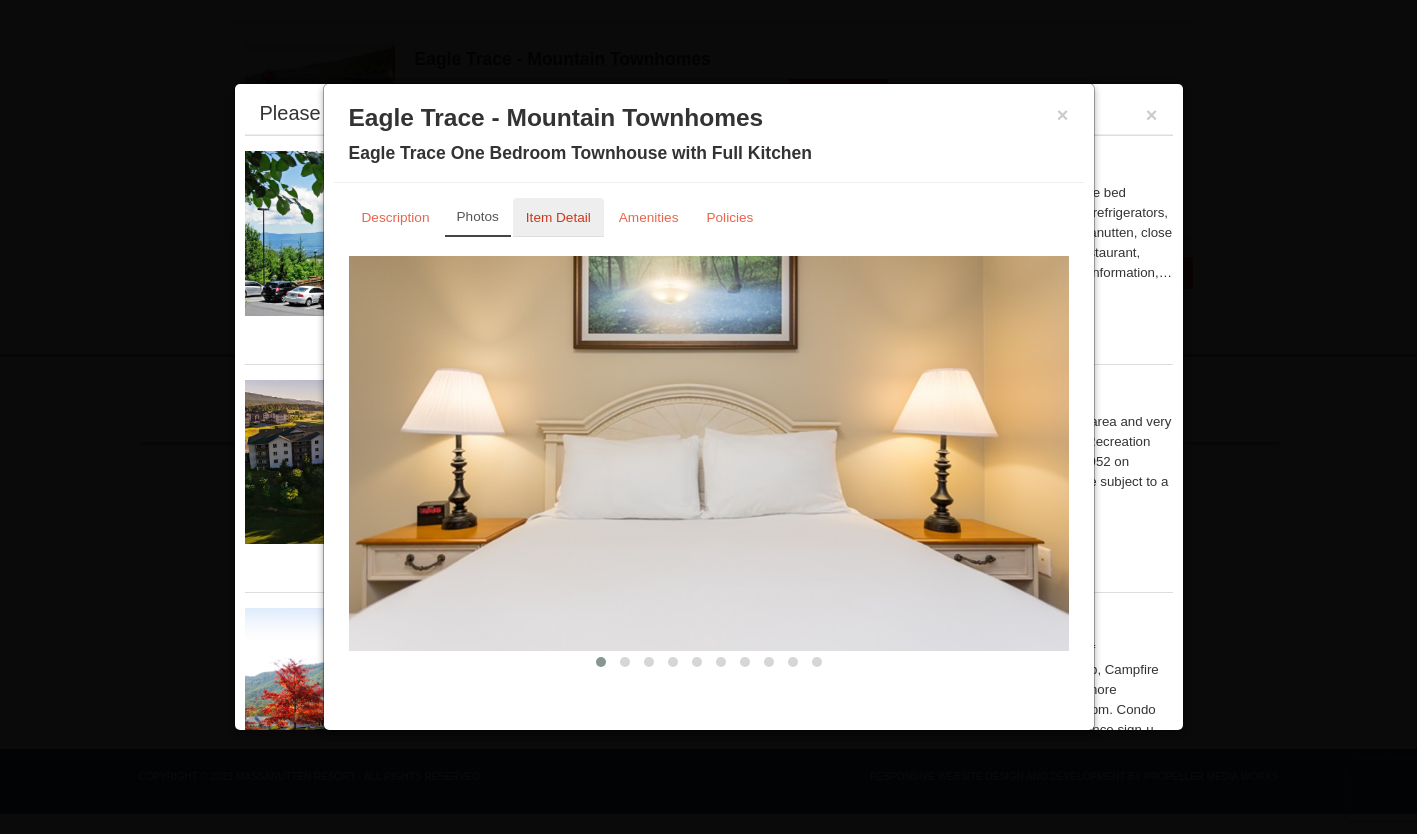 click on "Item Detail" at bounding box center (558, 217) 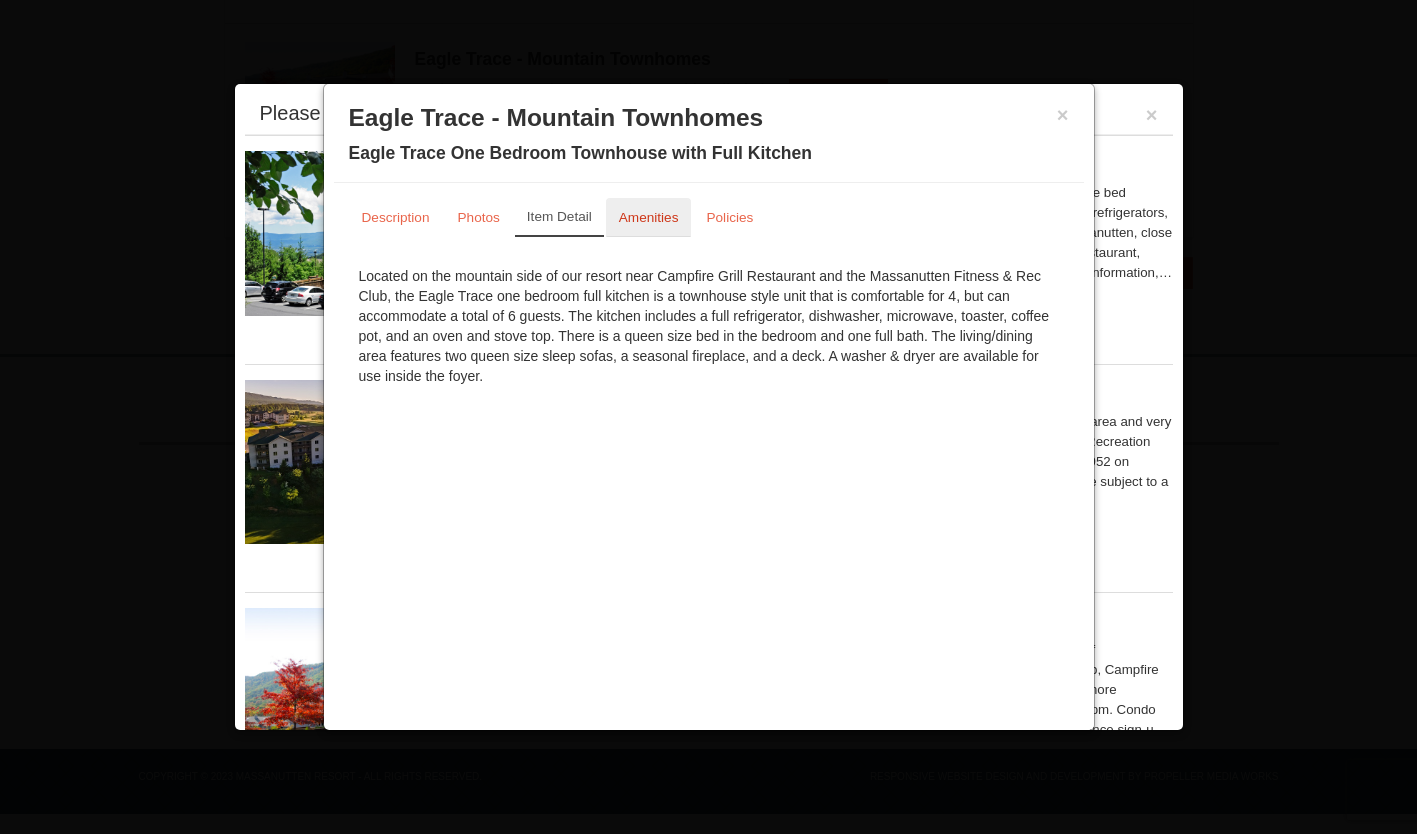 click on "Amenities" at bounding box center [649, 217] 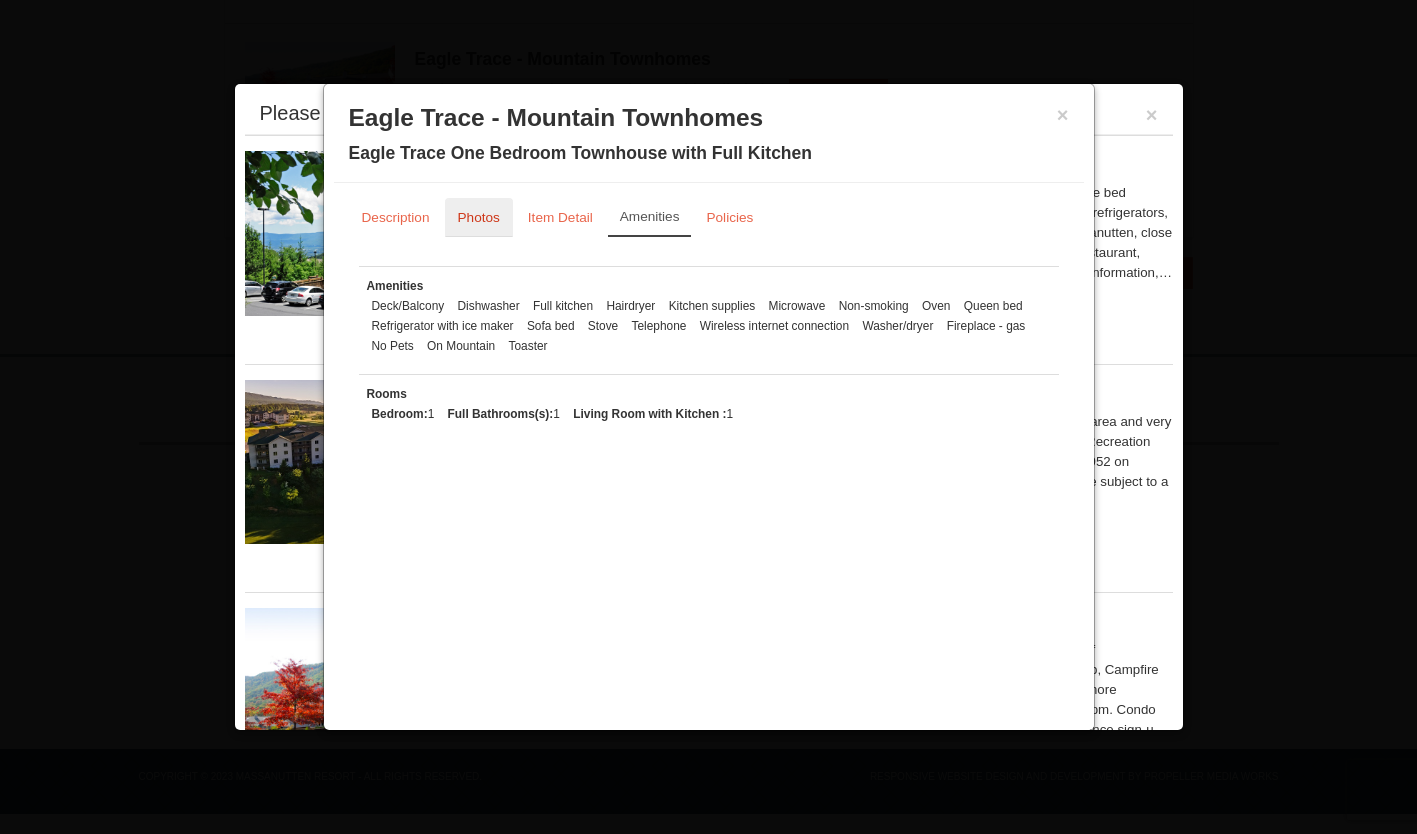 click on "Photos" at bounding box center (479, 217) 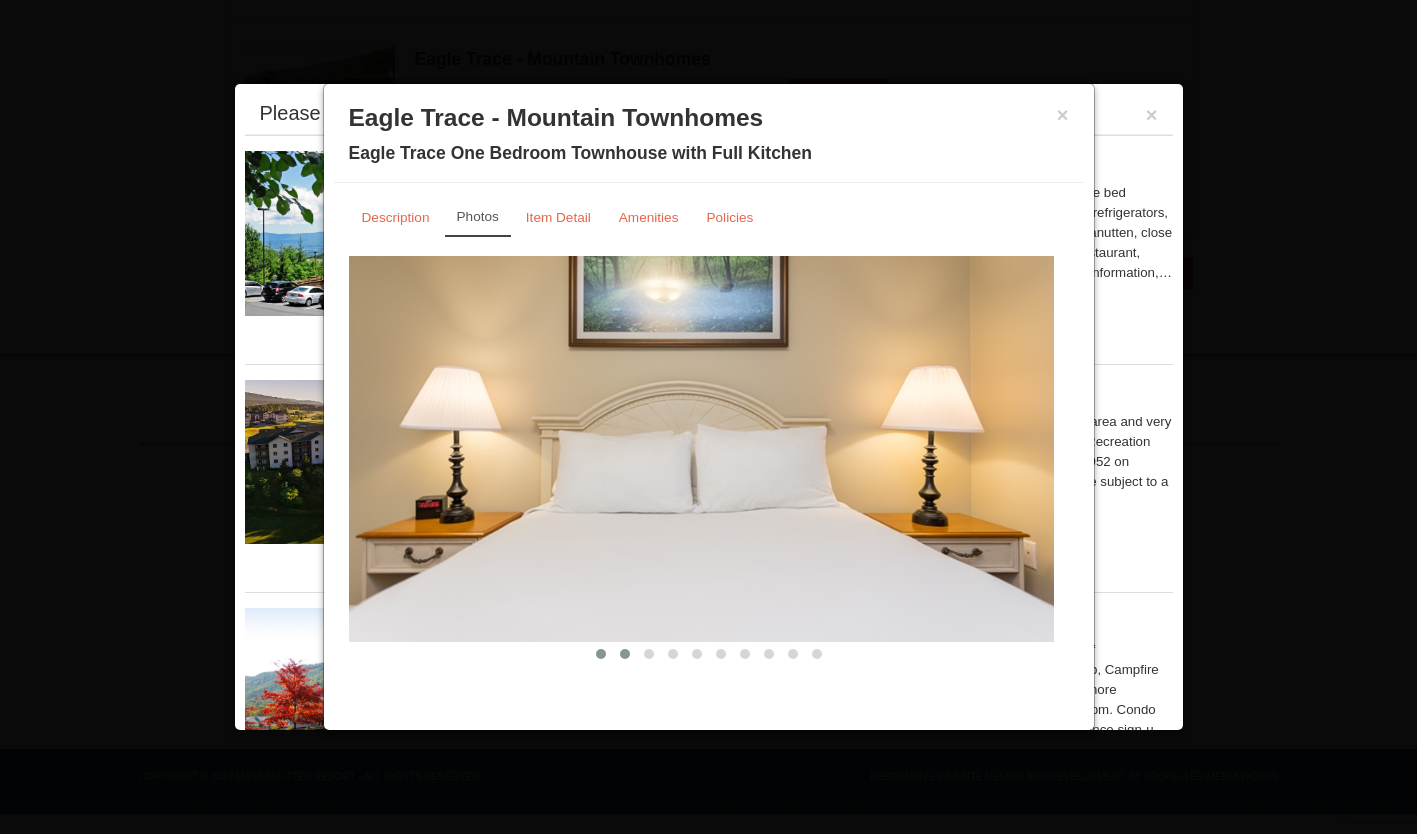 click at bounding box center (625, 654) 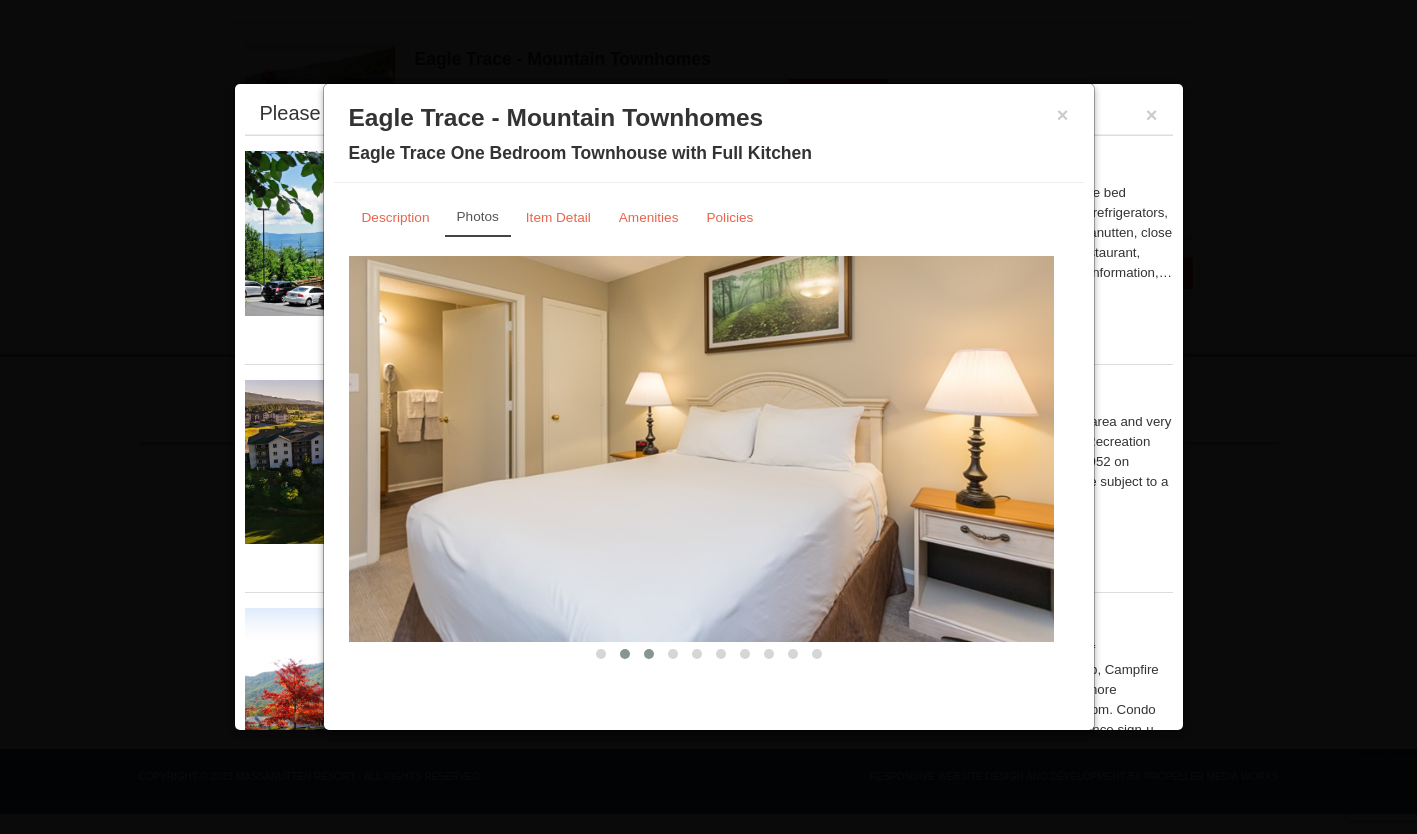 click at bounding box center [649, 654] 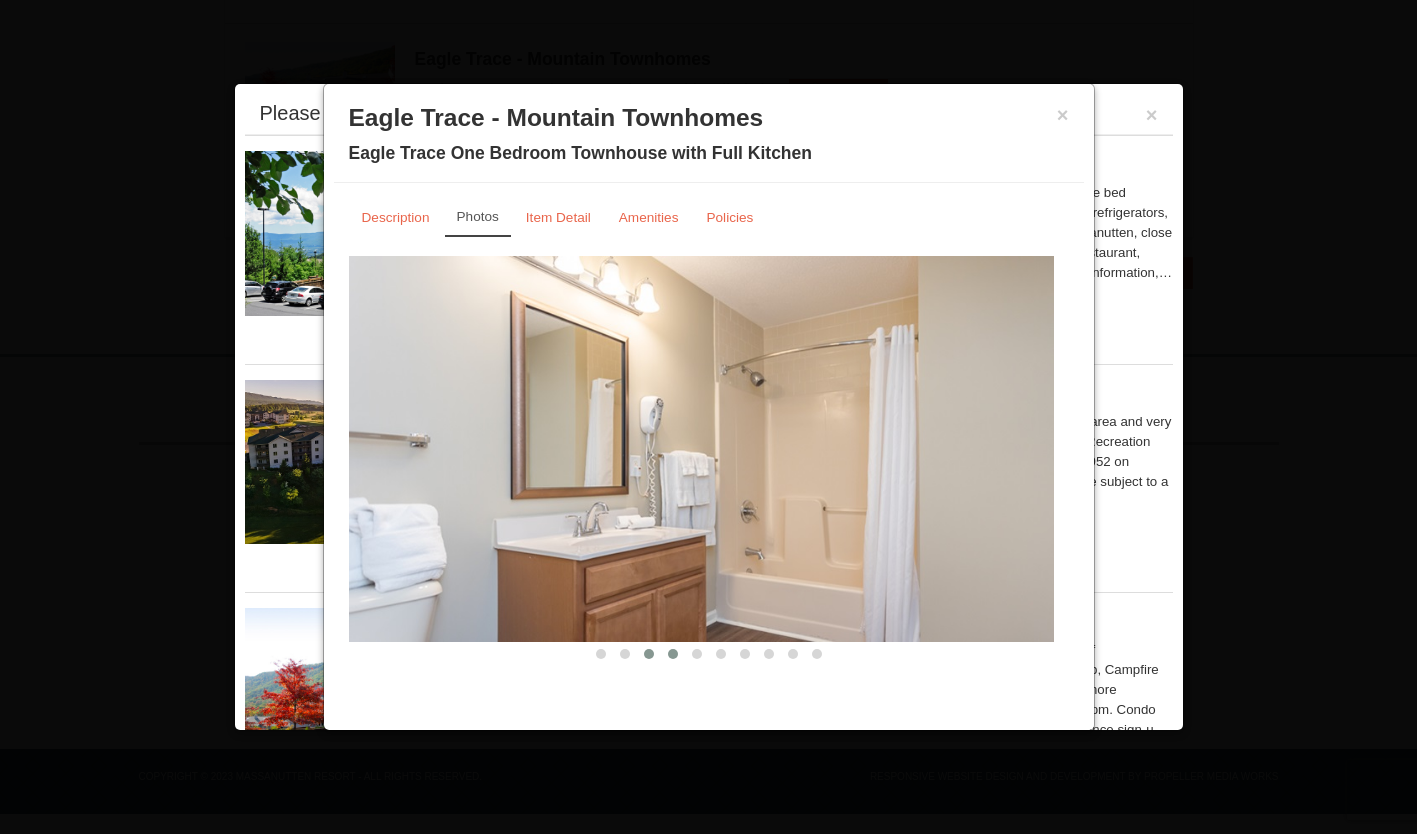 click at bounding box center (673, 654) 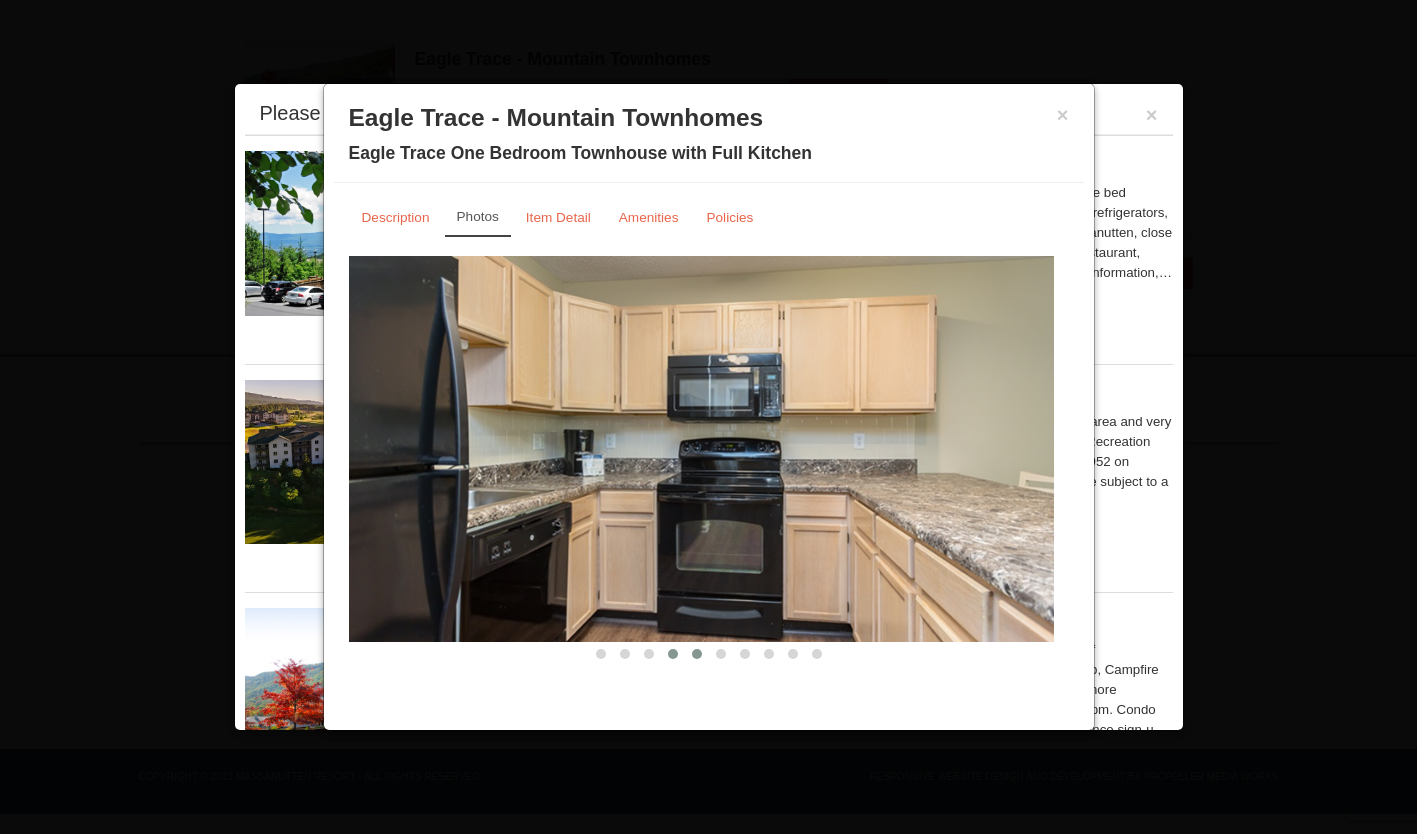 click at bounding box center [697, 654] 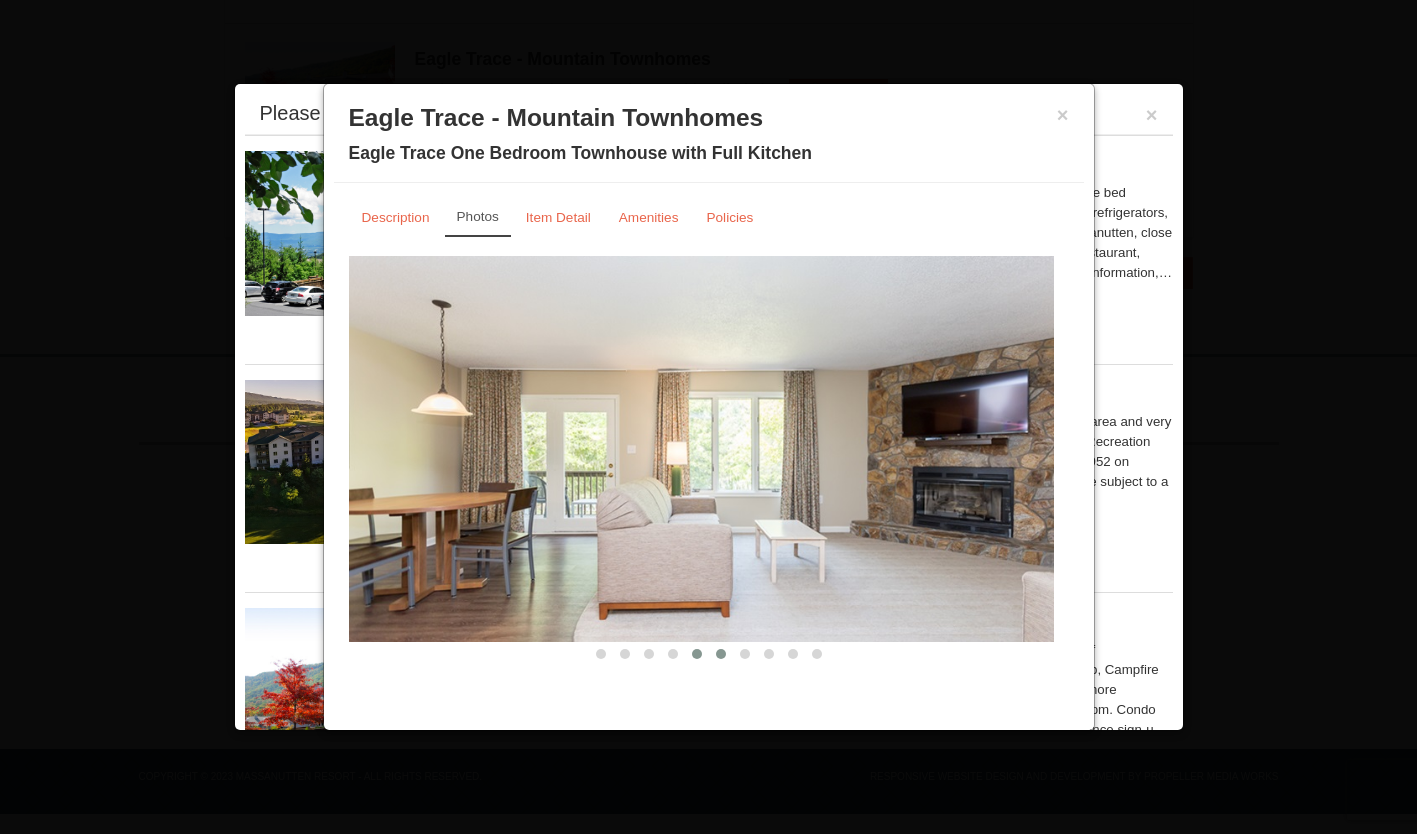 click at bounding box center [721, 654] 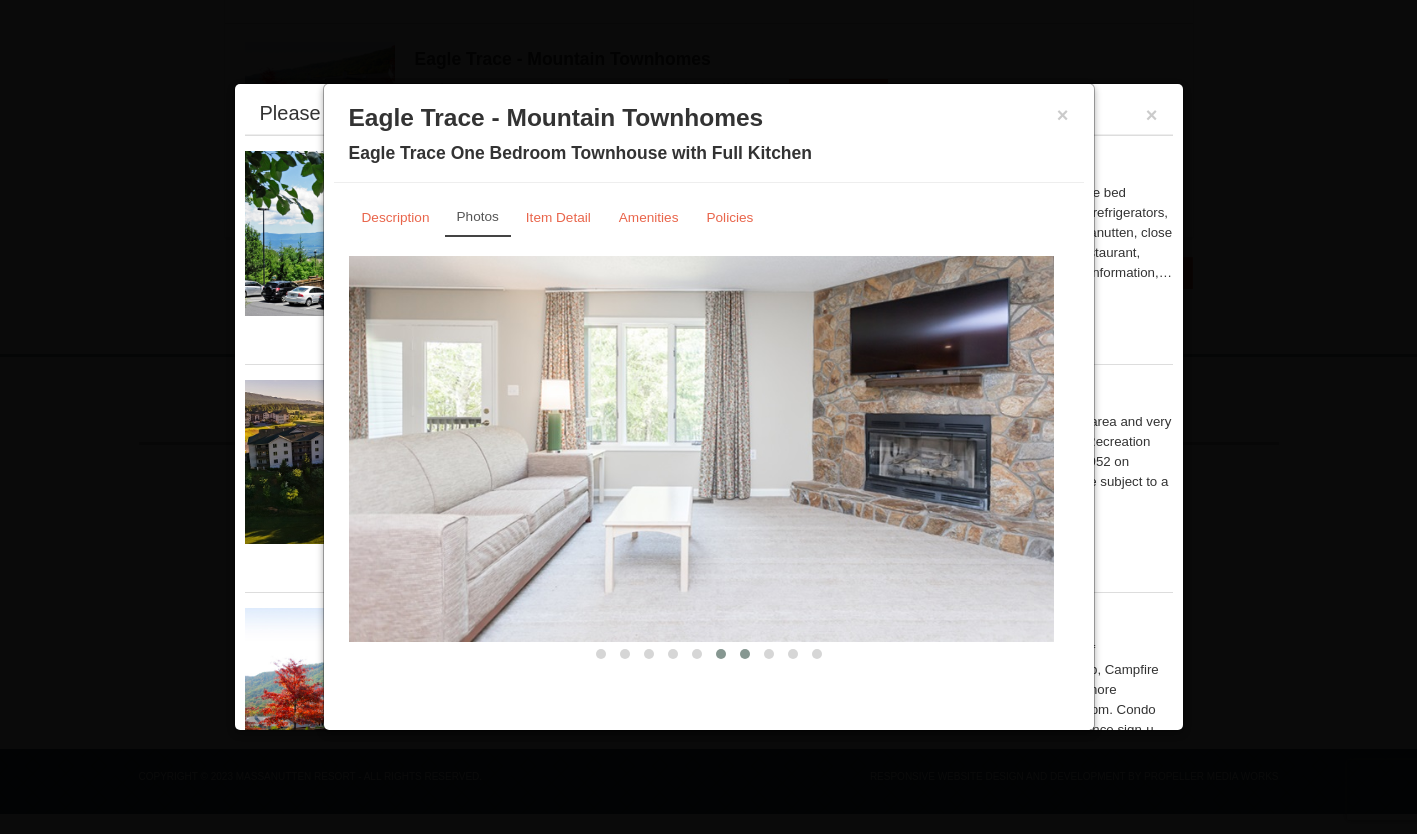 click at bounding box center (745, 654) 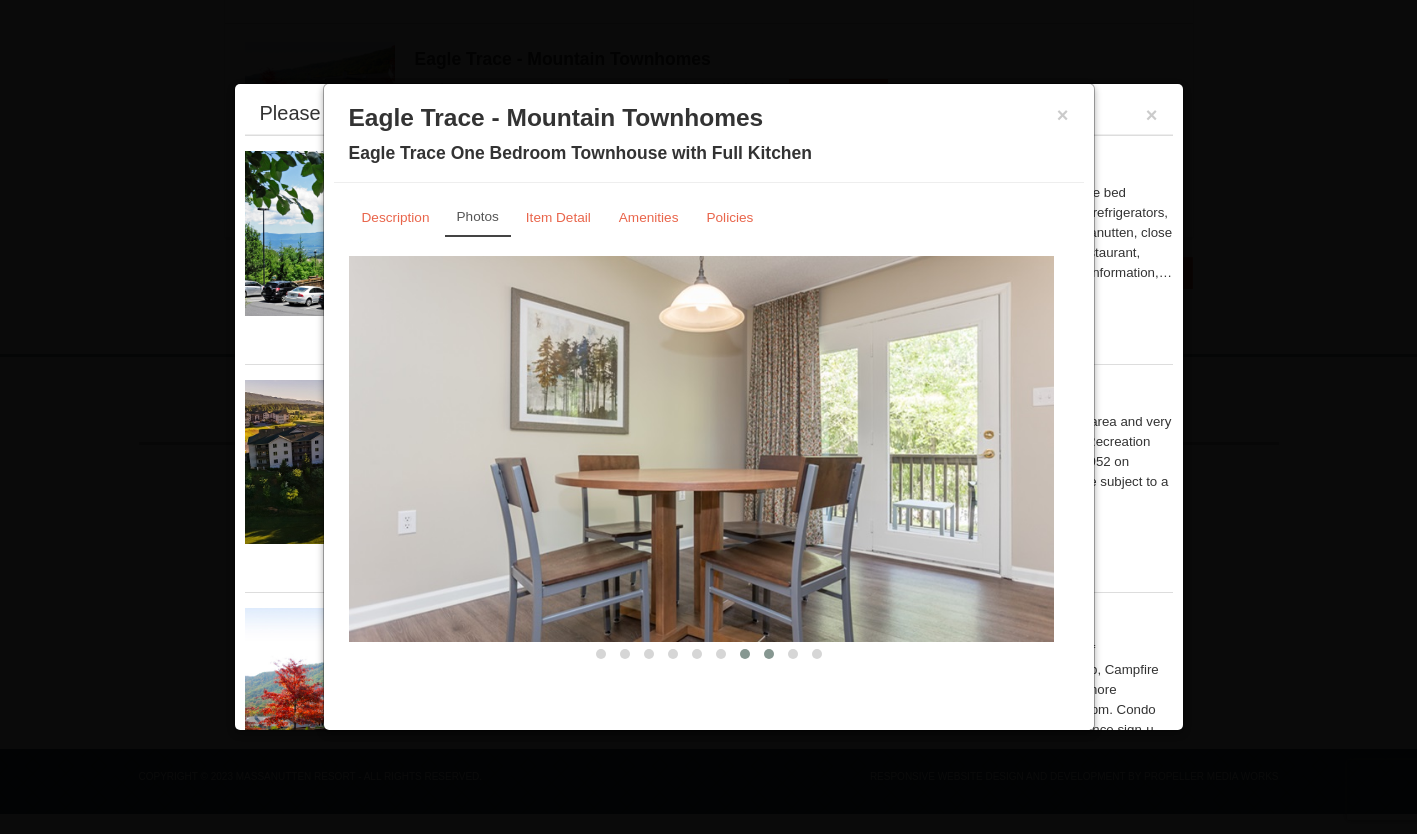 click at bounding box center [769, 654] 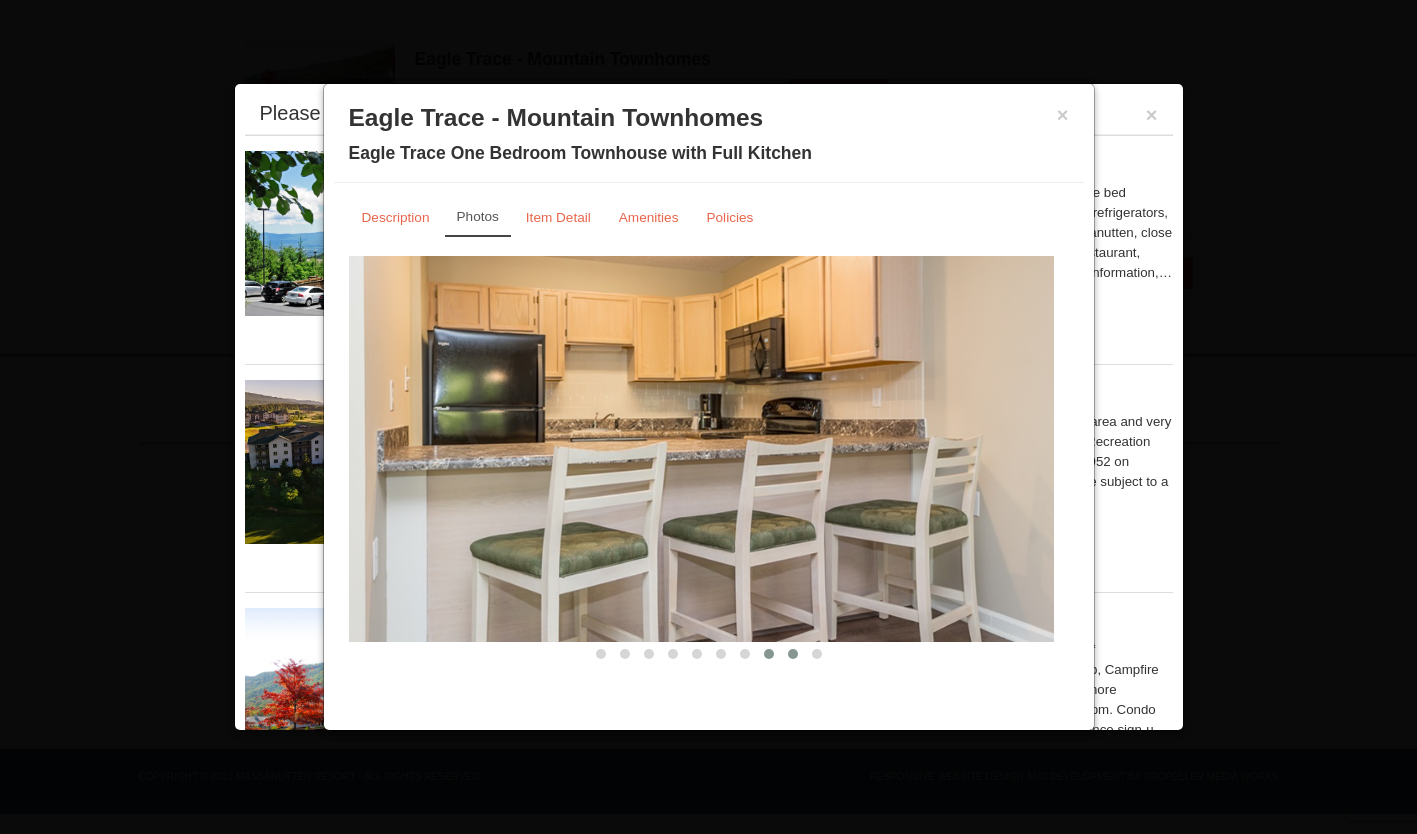 click at bounding box center (793, 654) 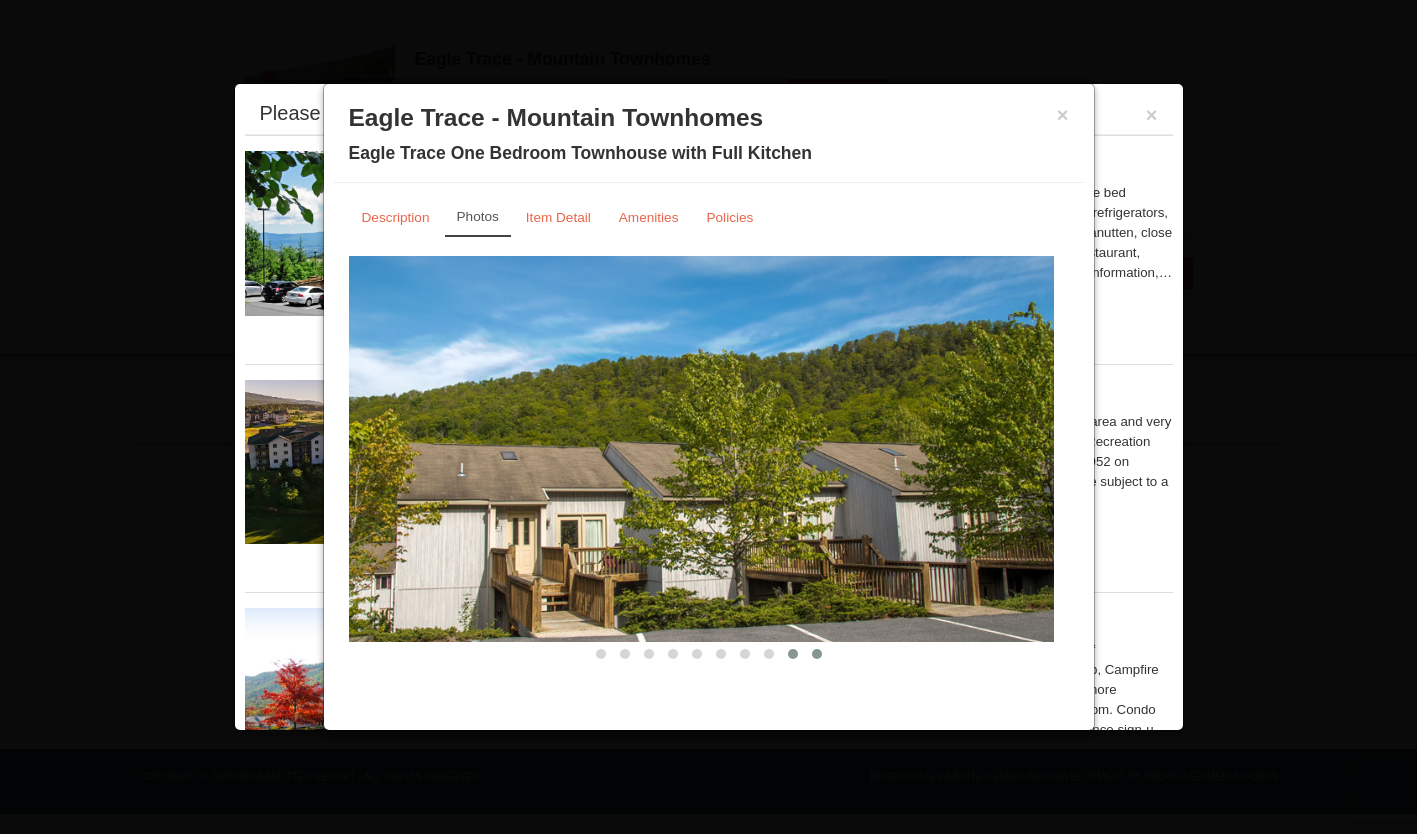 click at bounding box center (817, 654) 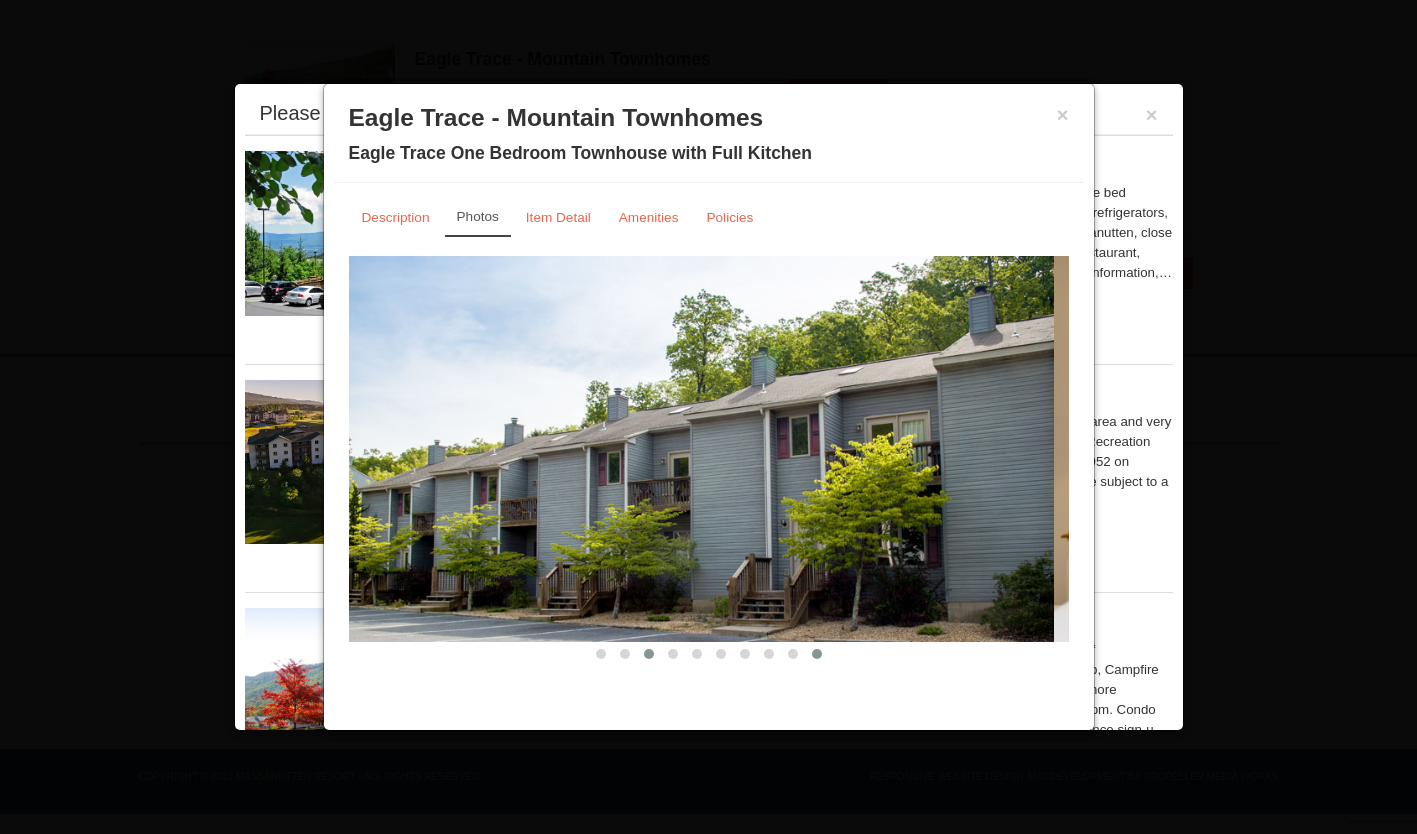 click at bounding box center [649, 654] 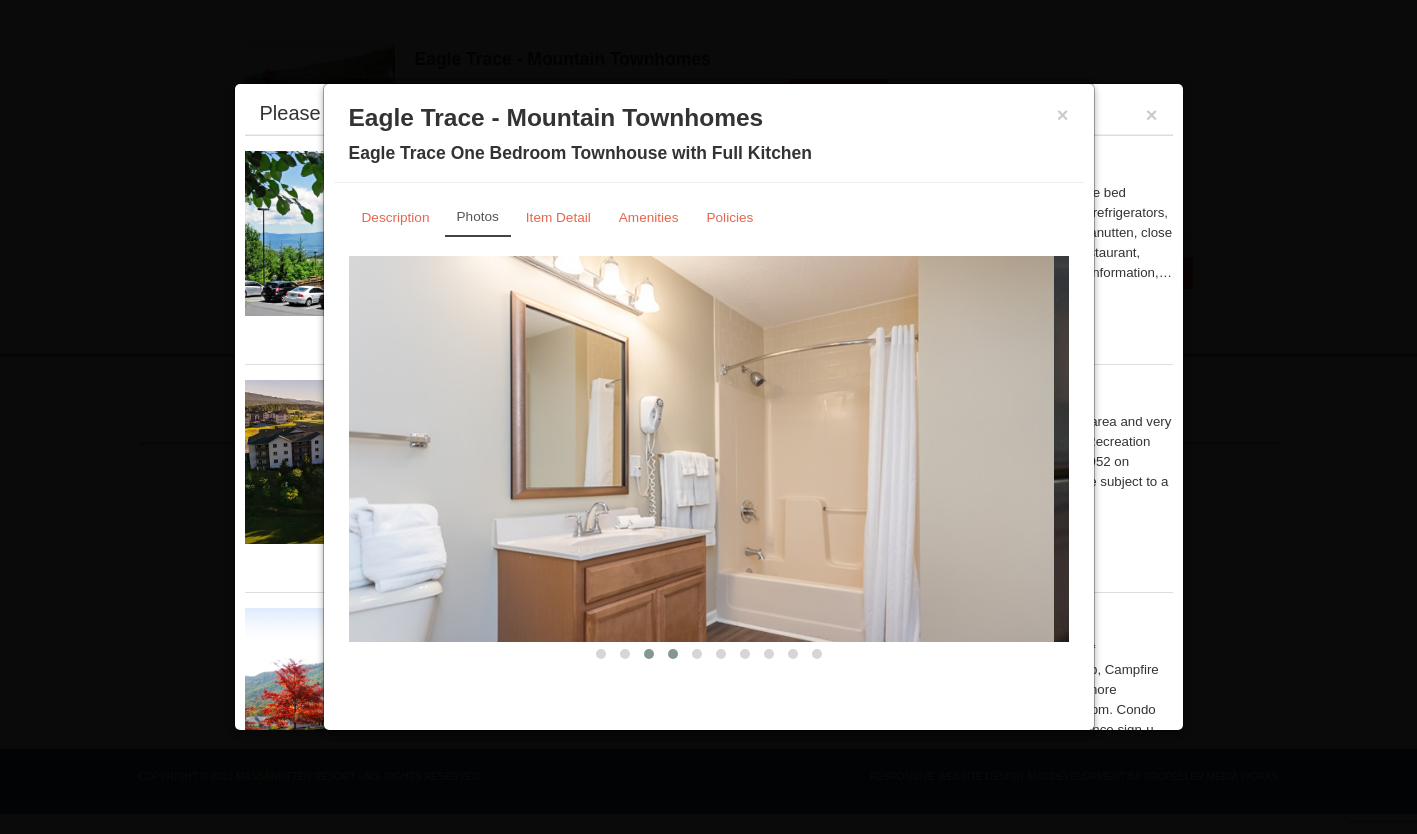 click at bounding box center (673, 654) 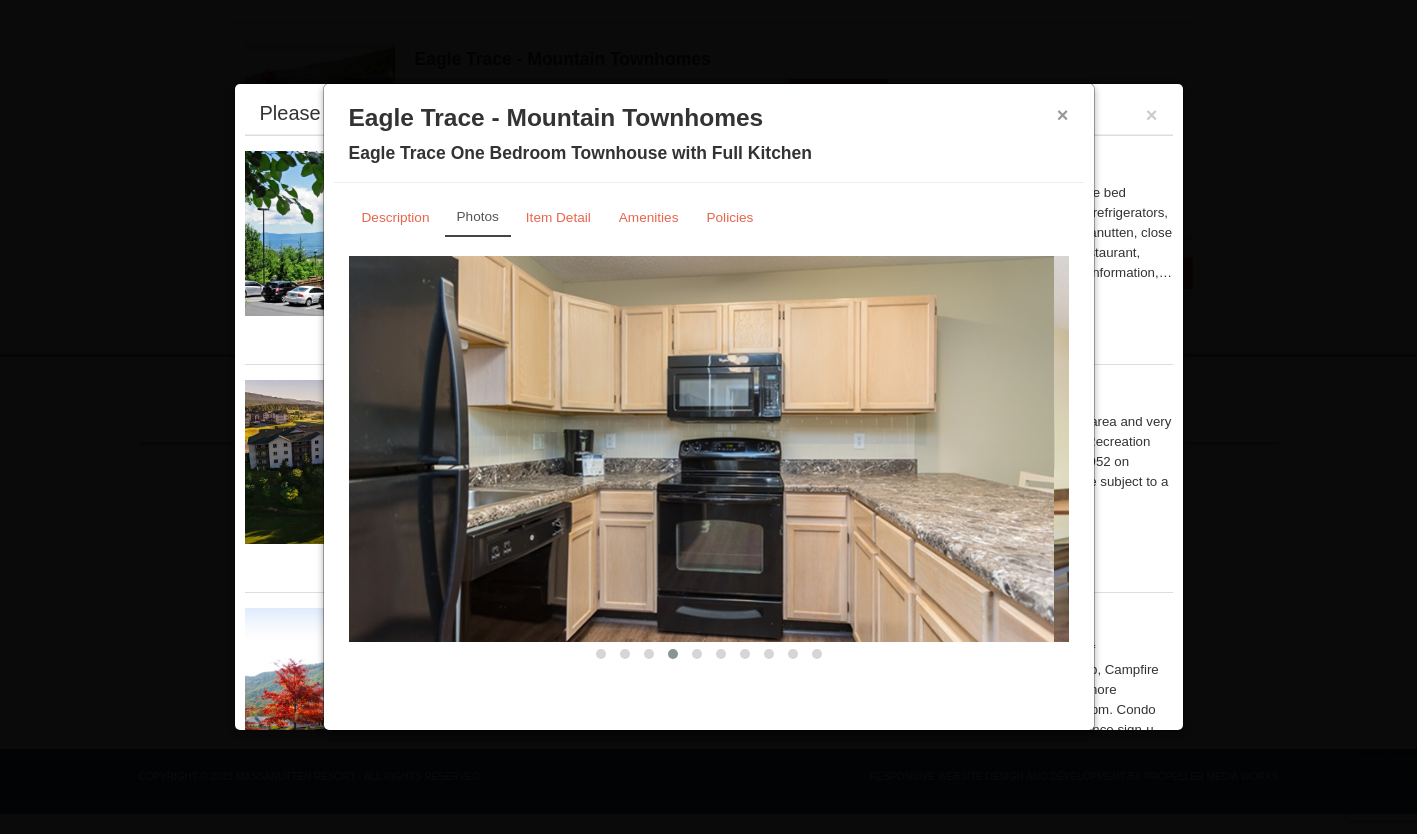 click on "×" at bounding box center (1063, 115) 